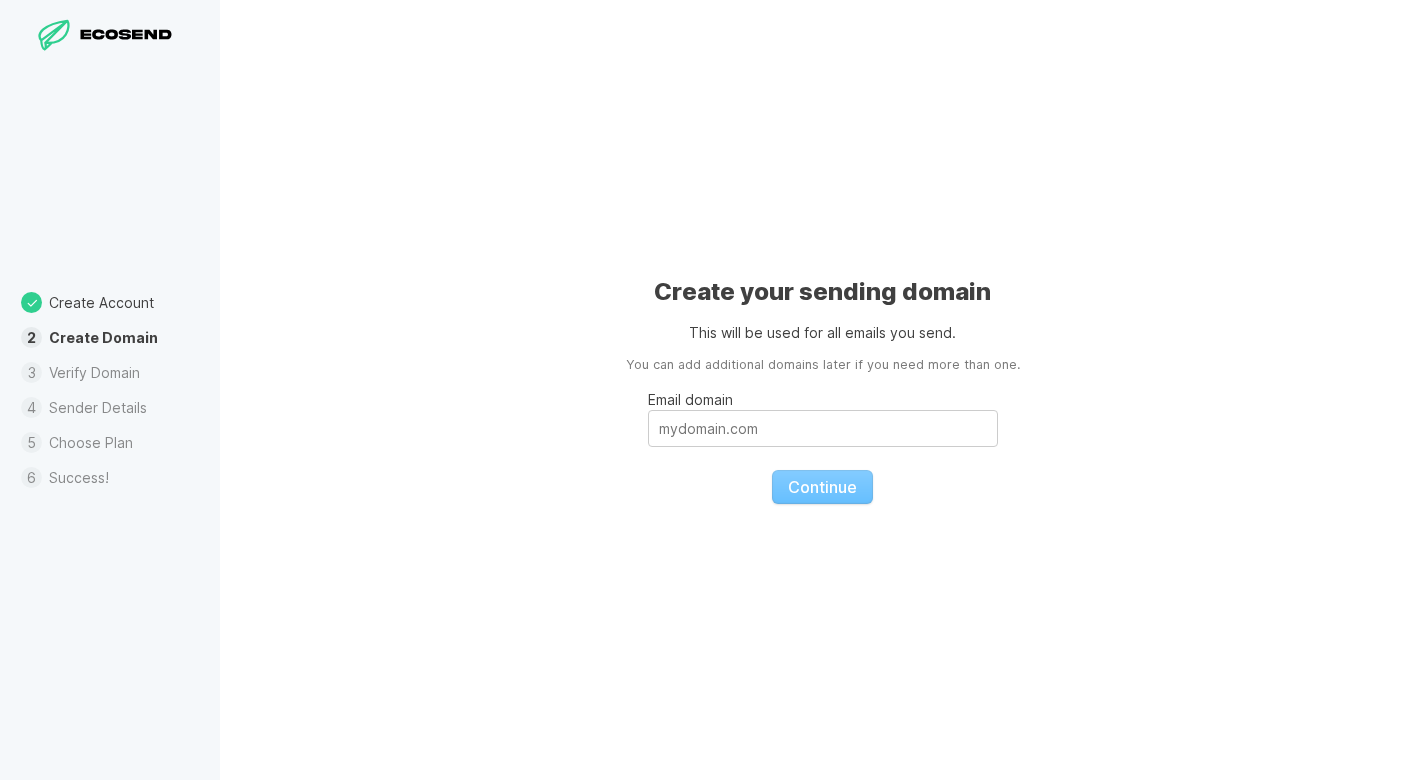 scroll, scrollTop: 0, scrollLeft: 0, axis: both 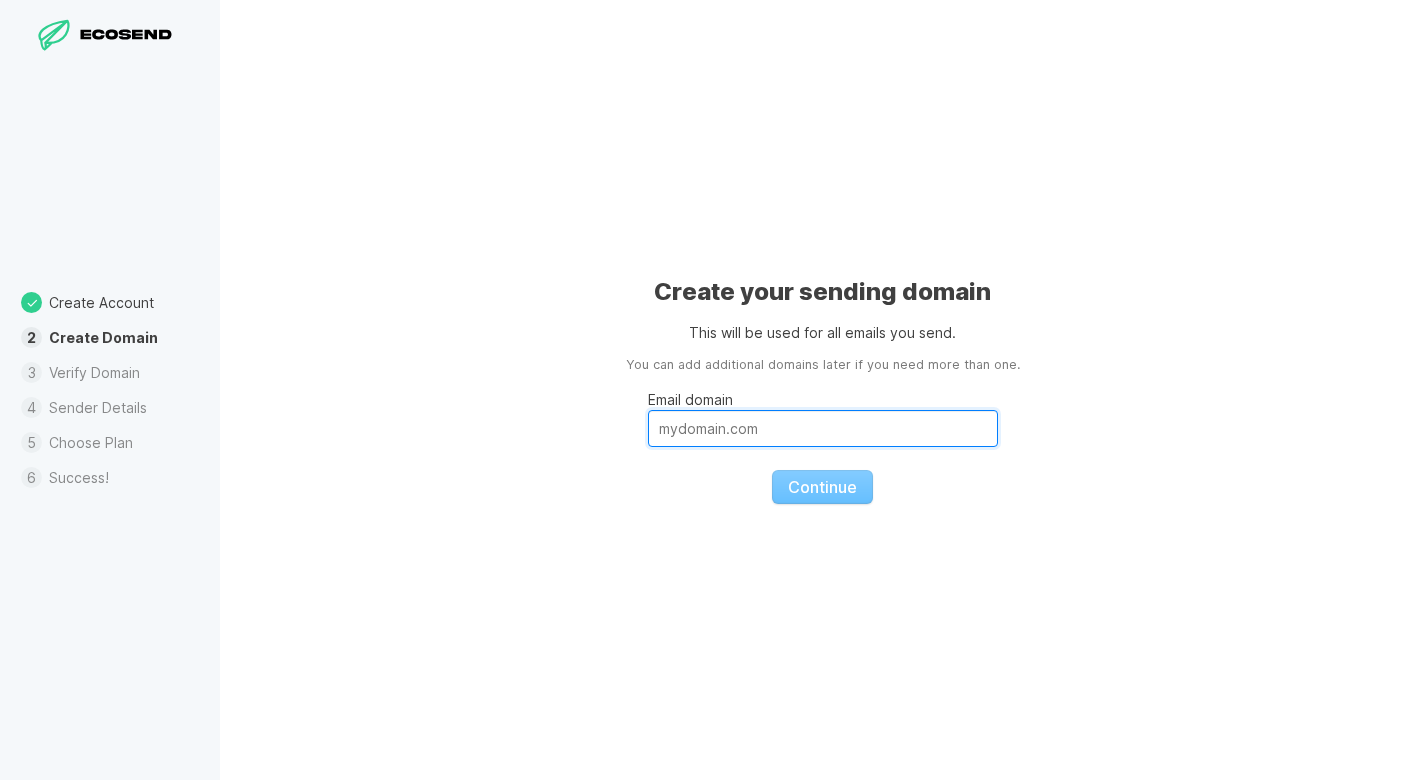 click on "Email domain" at bounding box center [823, 428] 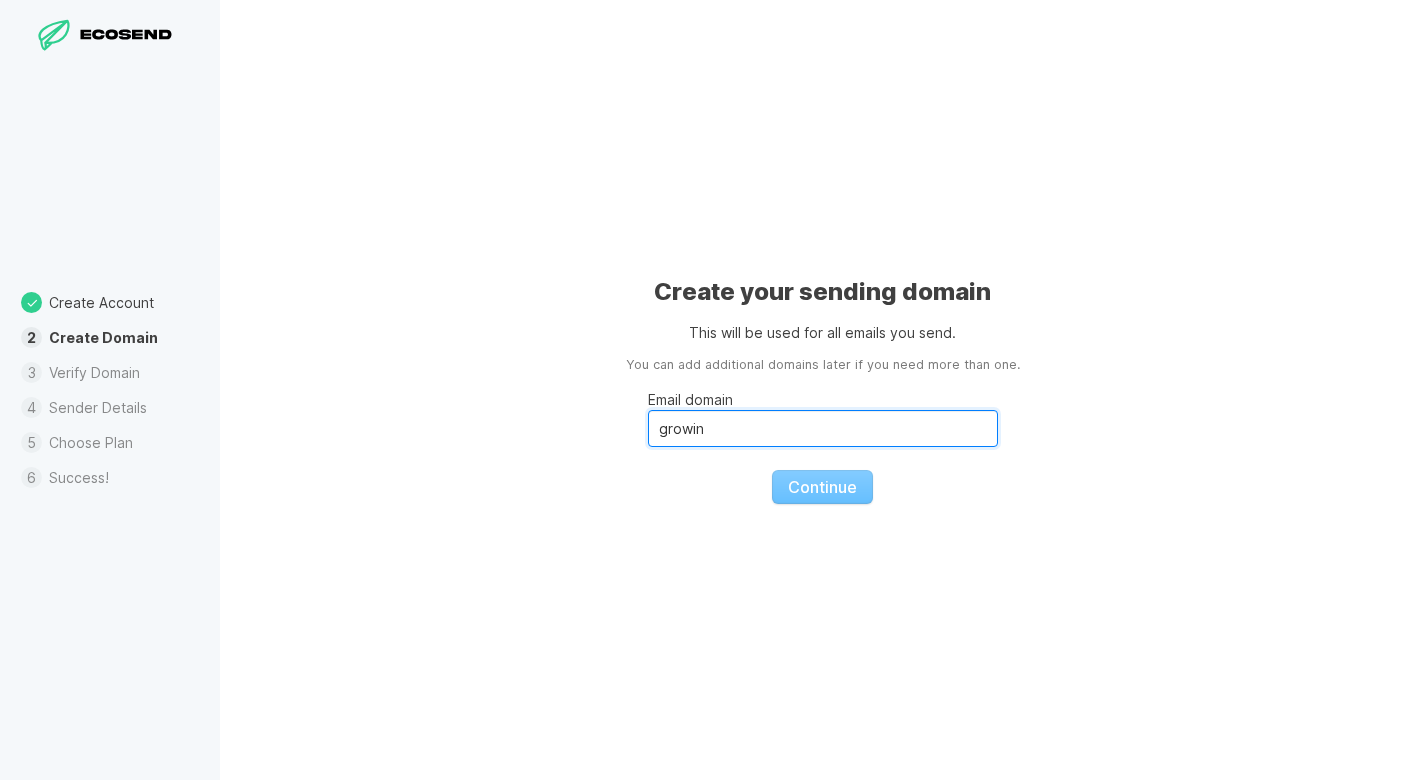 type on "grown" 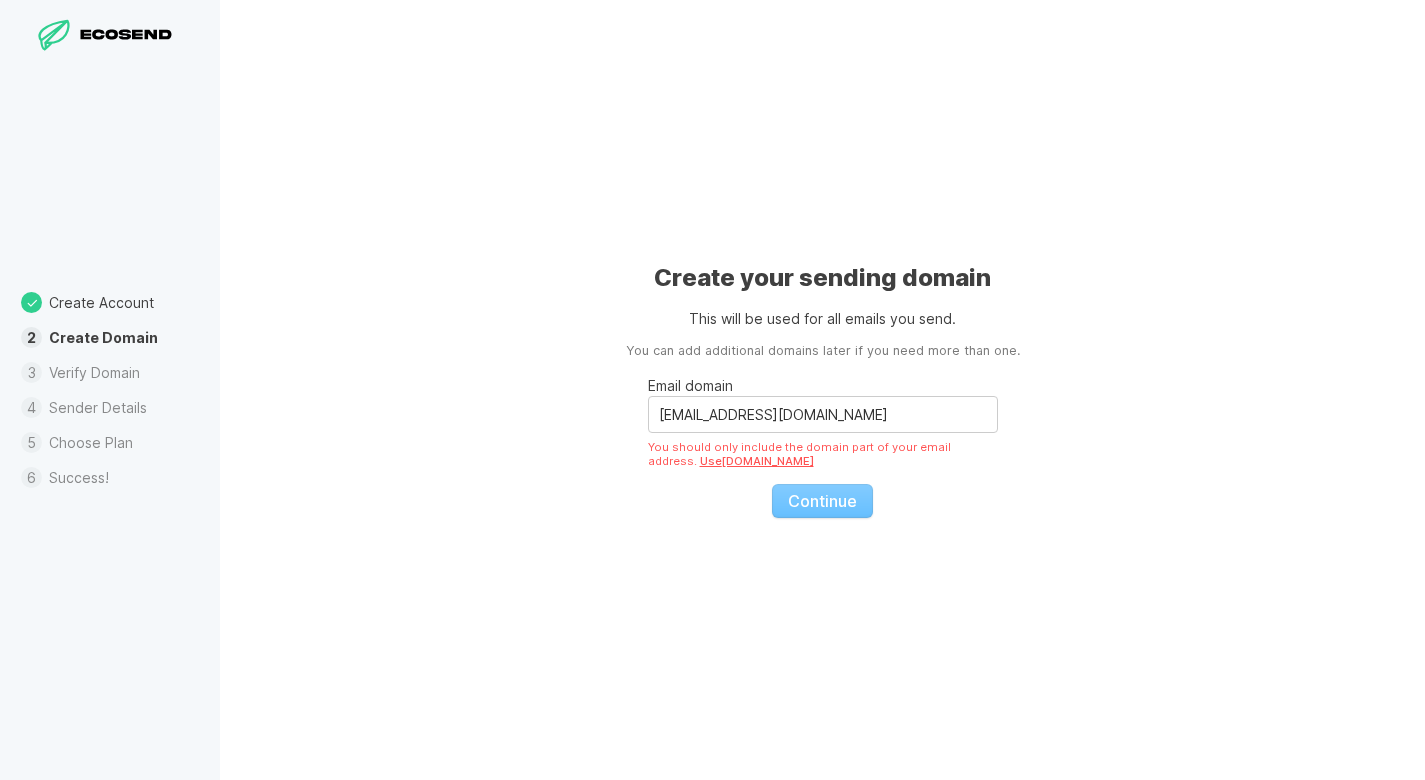 click on "Email domain [EMAIL_ADDRESS][DOMAIN_NAME] You should only include the domain part of your email address.   Use  [DOMAIN_NAME] Continue" at bounding box center (823, 439) 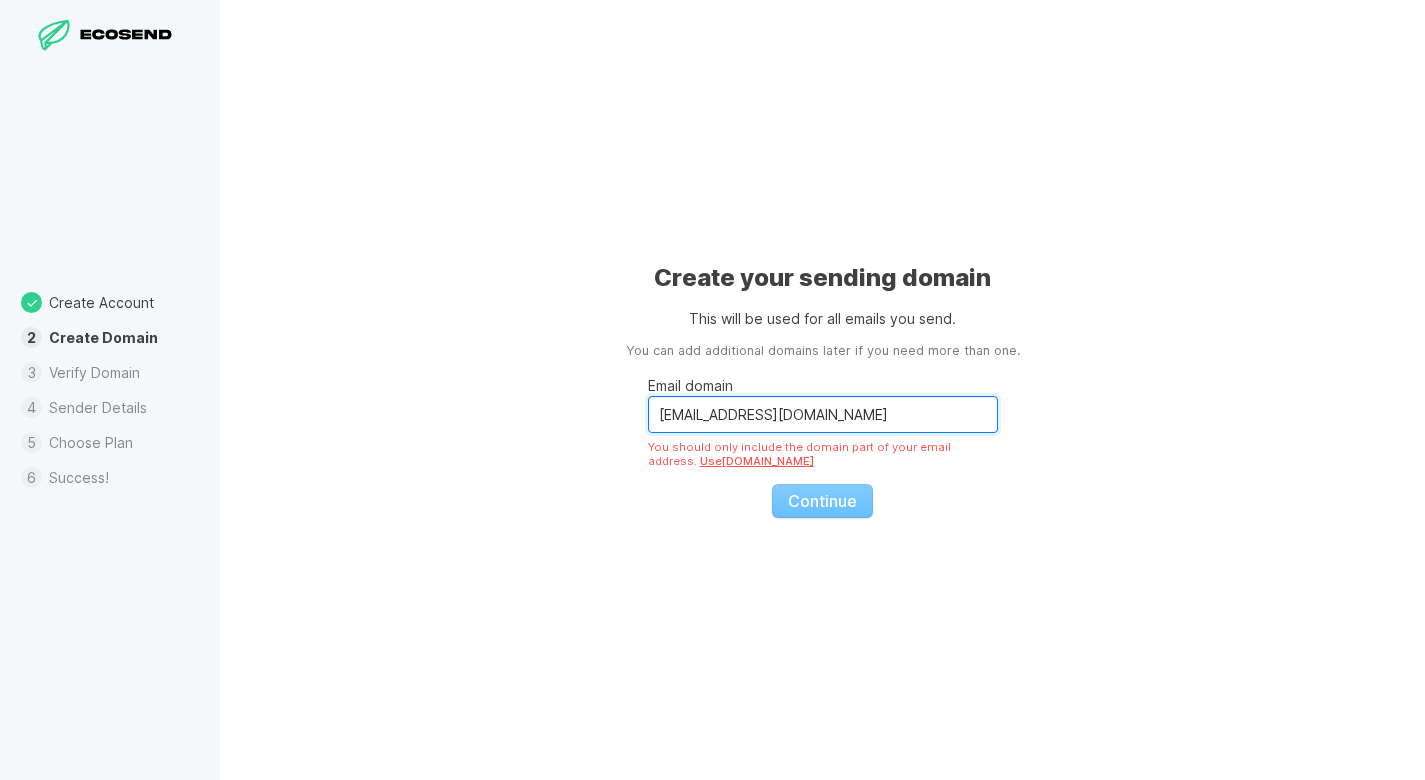 drag, startPoint x: 861, startPoint y: 418, endPoint x: 821, endPoint y: 423, distance: 40.311287 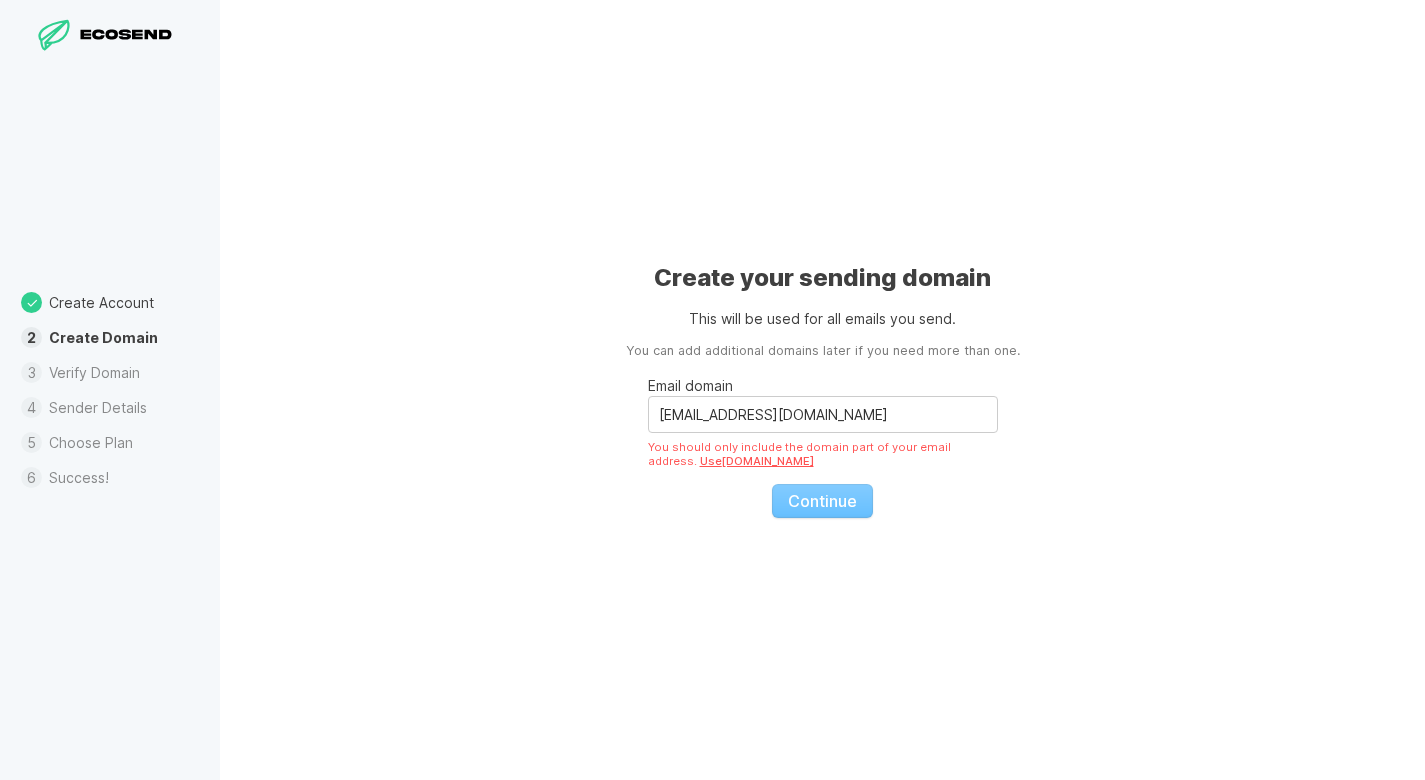 click on "Use  [DOMAIN_NAME]" at bounding box center (757, 461) 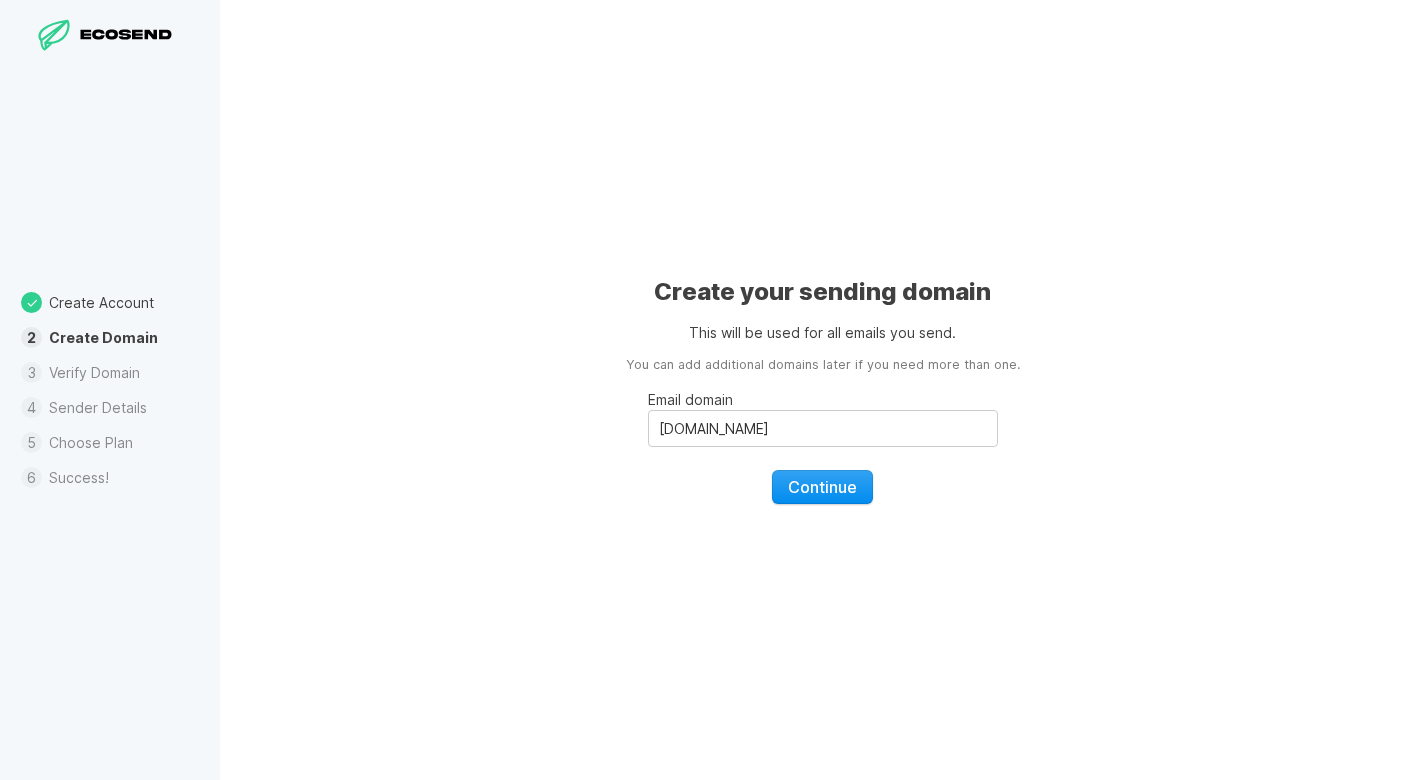 click on "Continue" at bounding box center [822, 487] 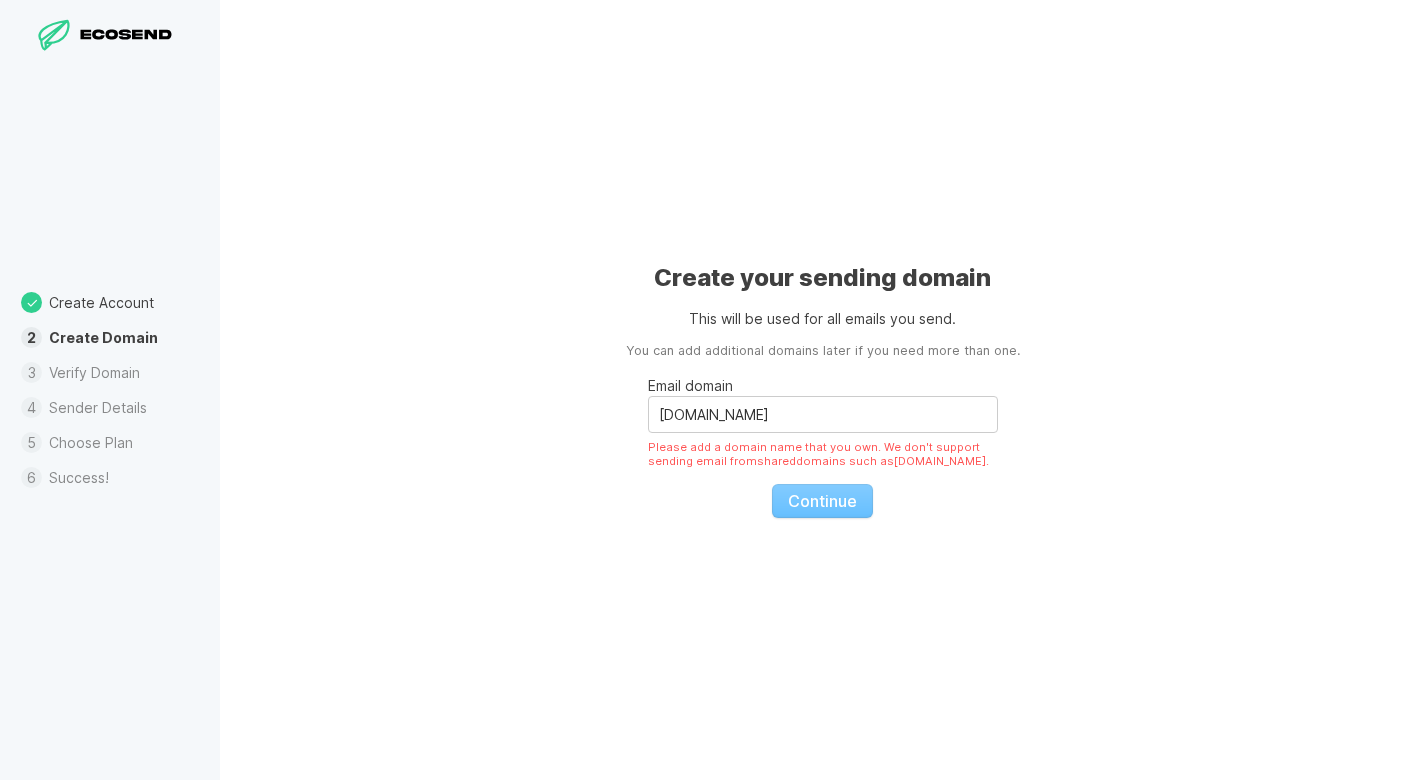 click on "Email domain [DOMAIN_NAME] Please add a domain name that you own. We don't support sending email from  shared  domains such as  [DOMAIN_NAME] . Continue" at bounding box center [823, 439] 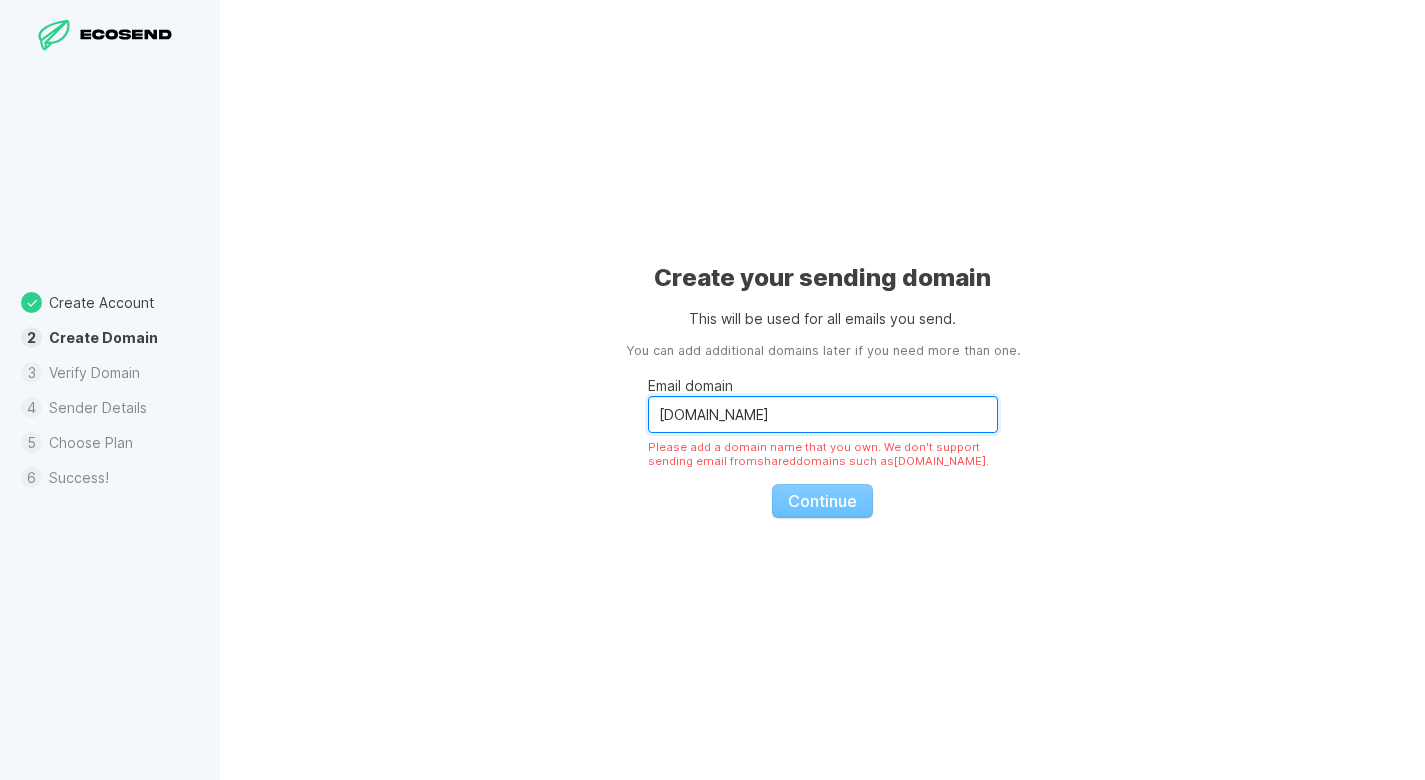 drag, startPoint x: 754, startPoint y: 412, endPoint x: 601, endPoint y: 403, distance: 153.26448 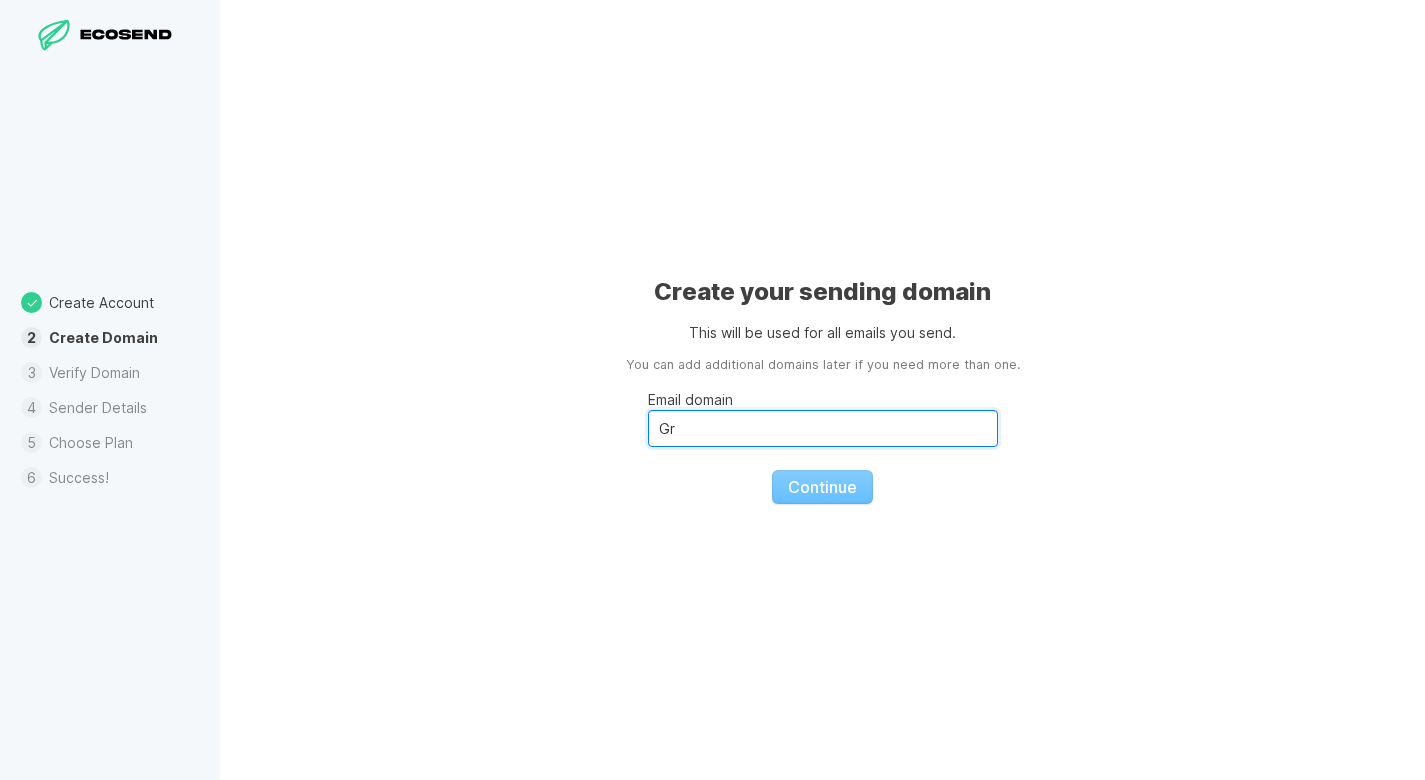 type on "G" 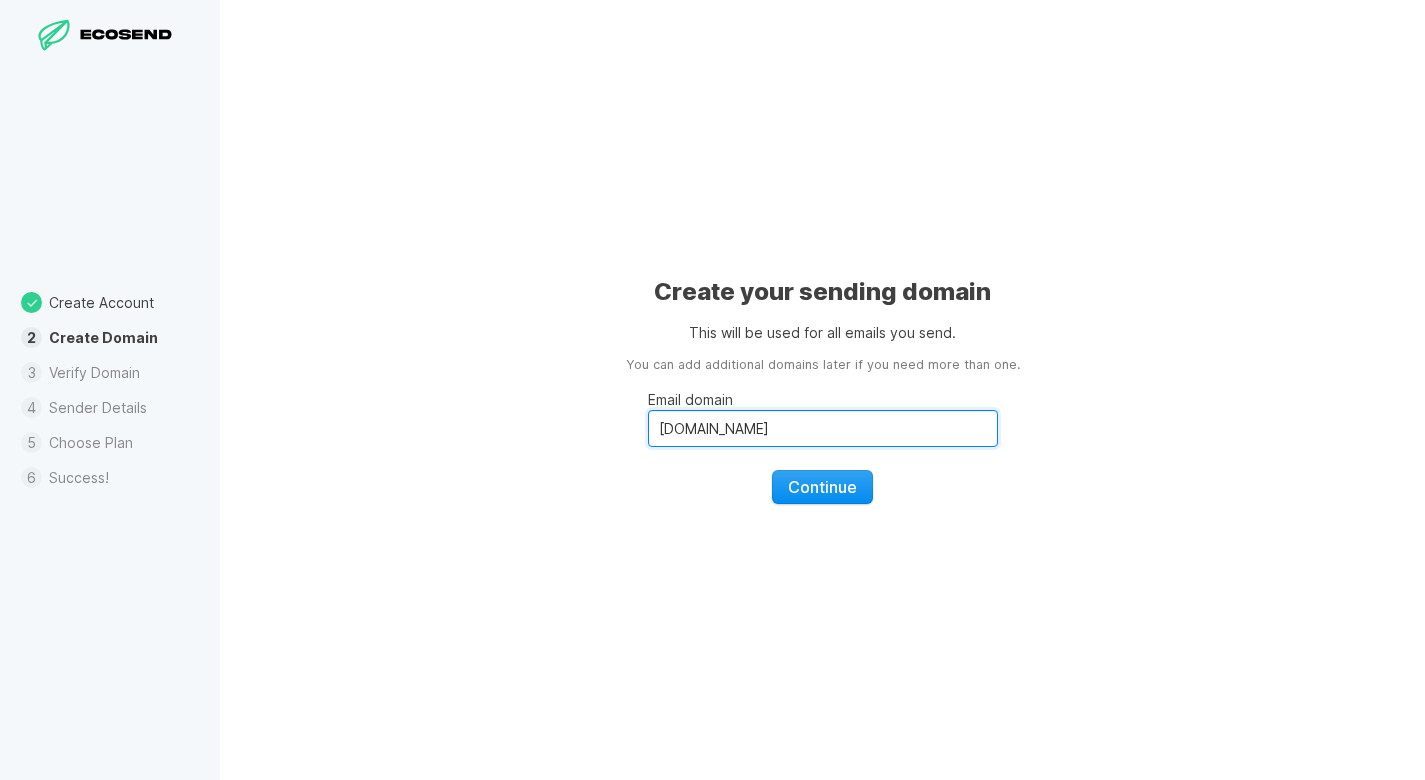type on "[DOMAIN_NAME]" 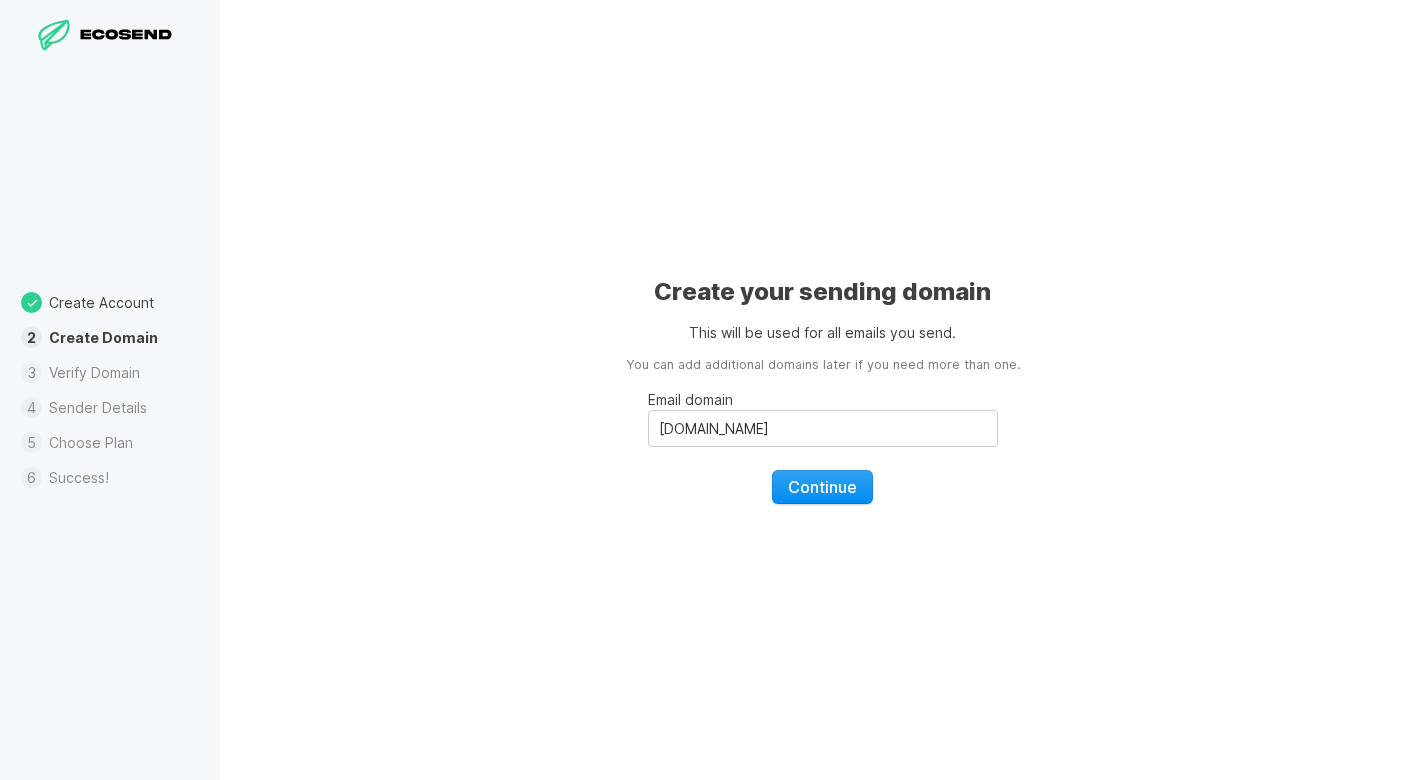 click on "Continue" at bounding box center [822, 487] 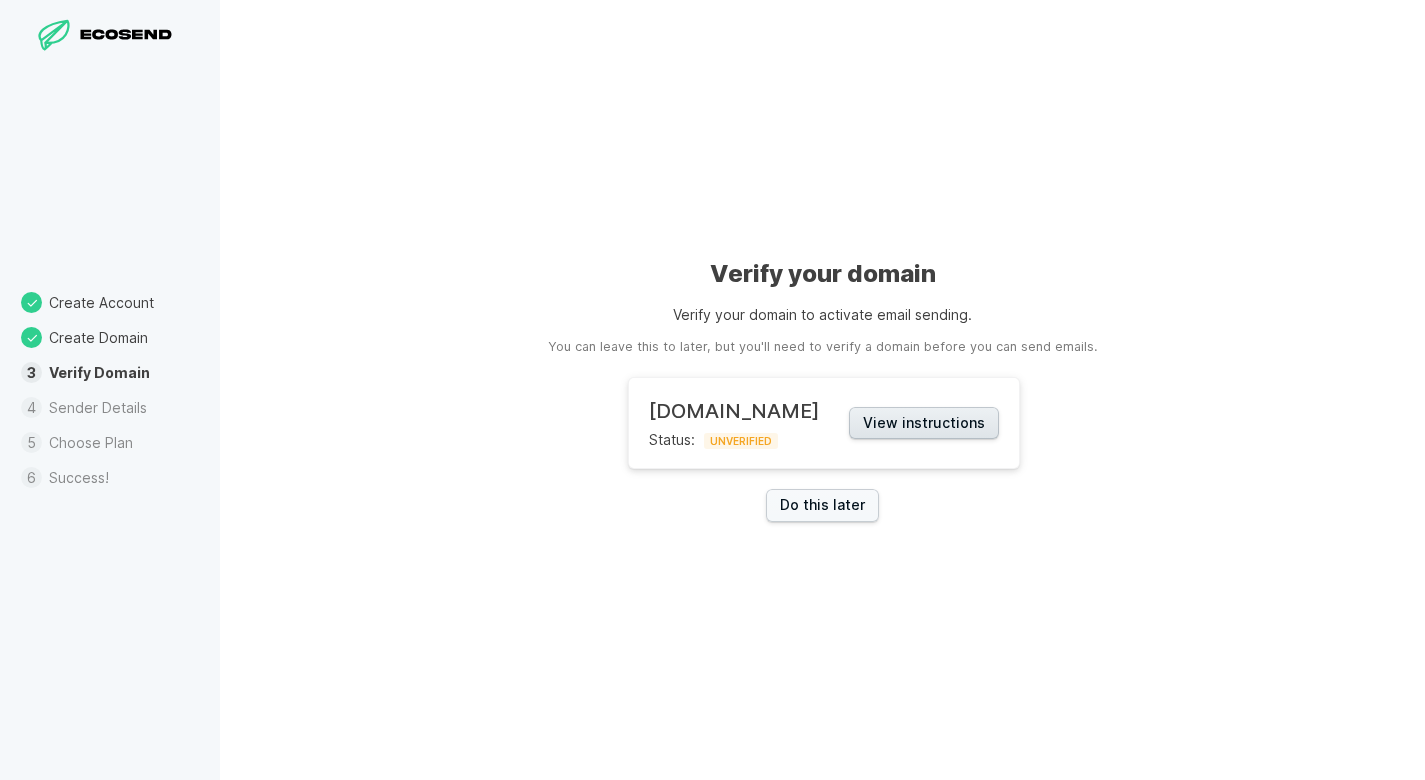 click on "View instructions" at bounding box center (924, 423) 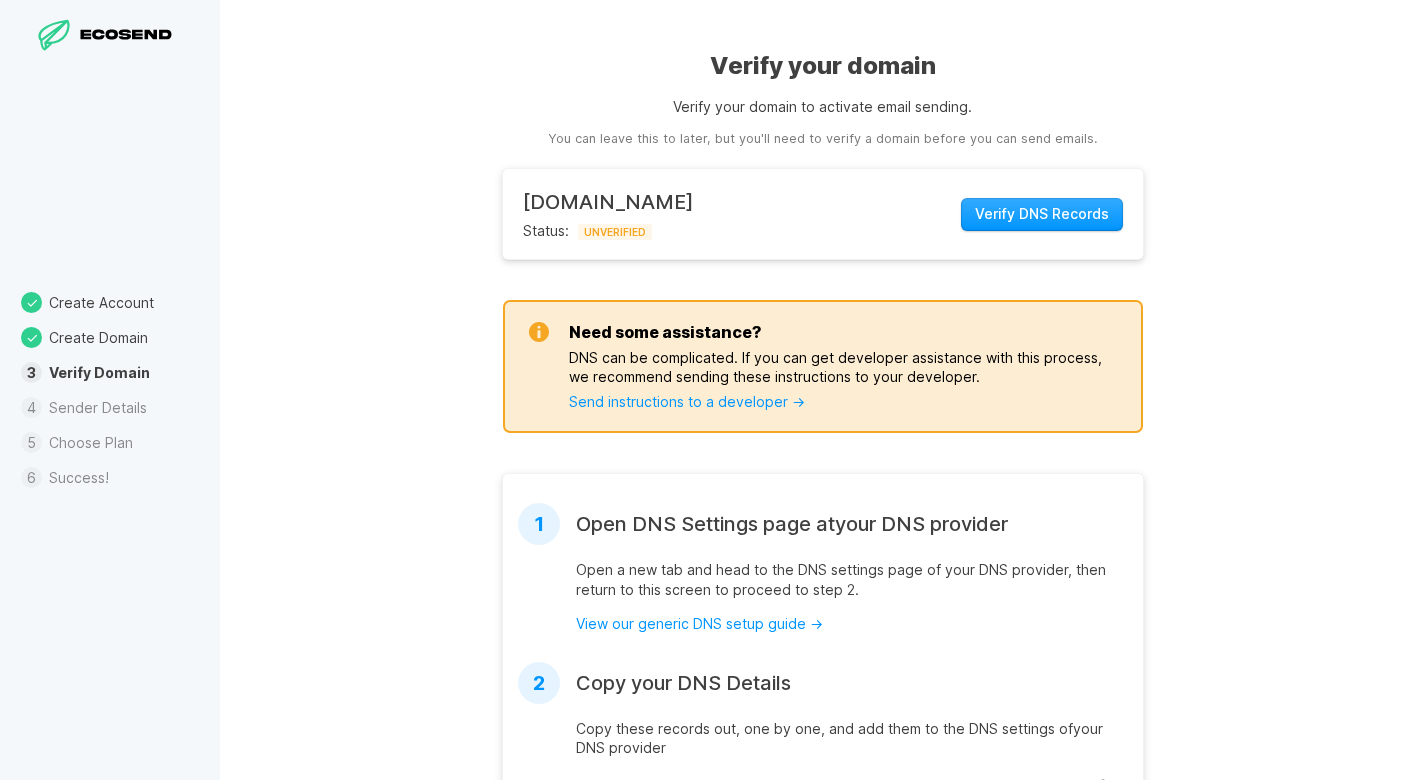 scroll, scrollTop: 0, scrollLeft: 0, axis: both 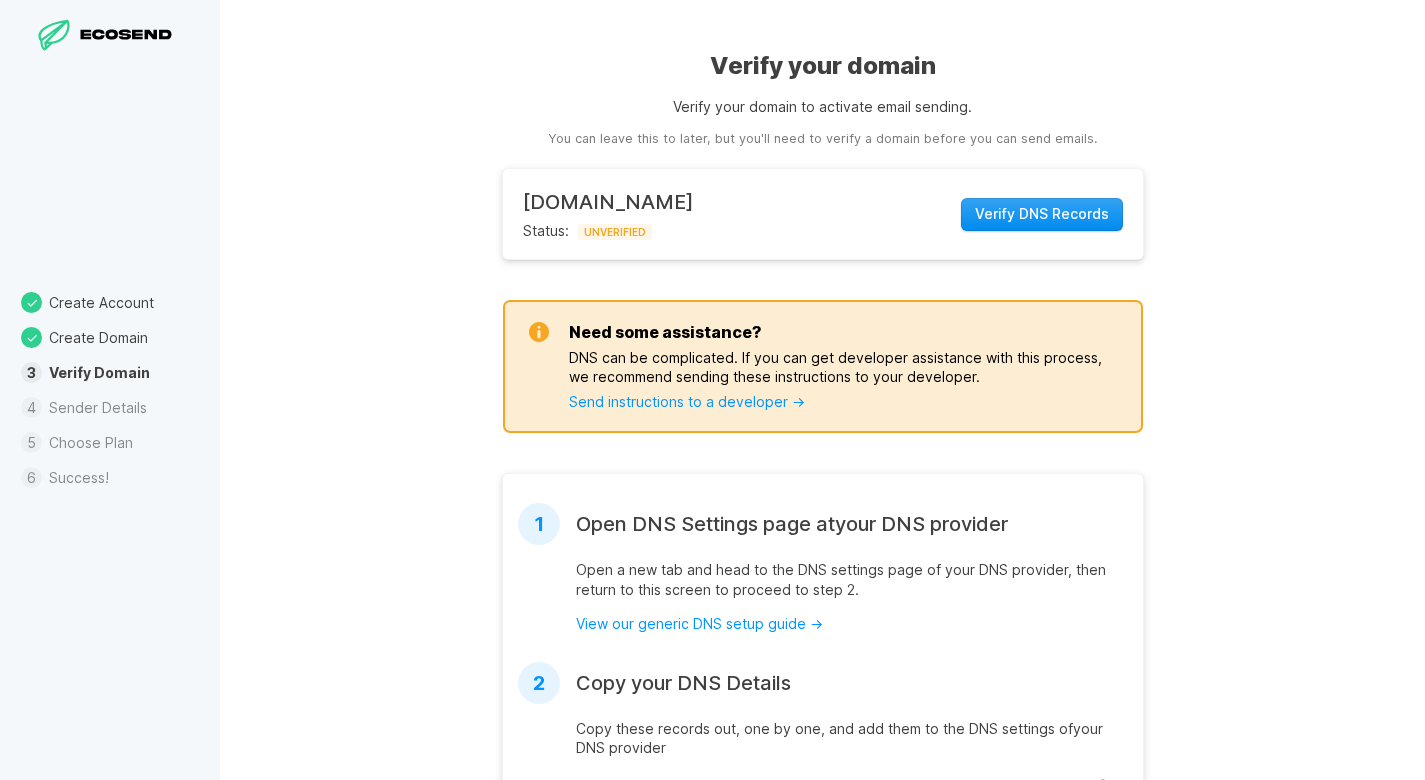 click on "Verify DNS Records" at bounding box center (1042, 214) 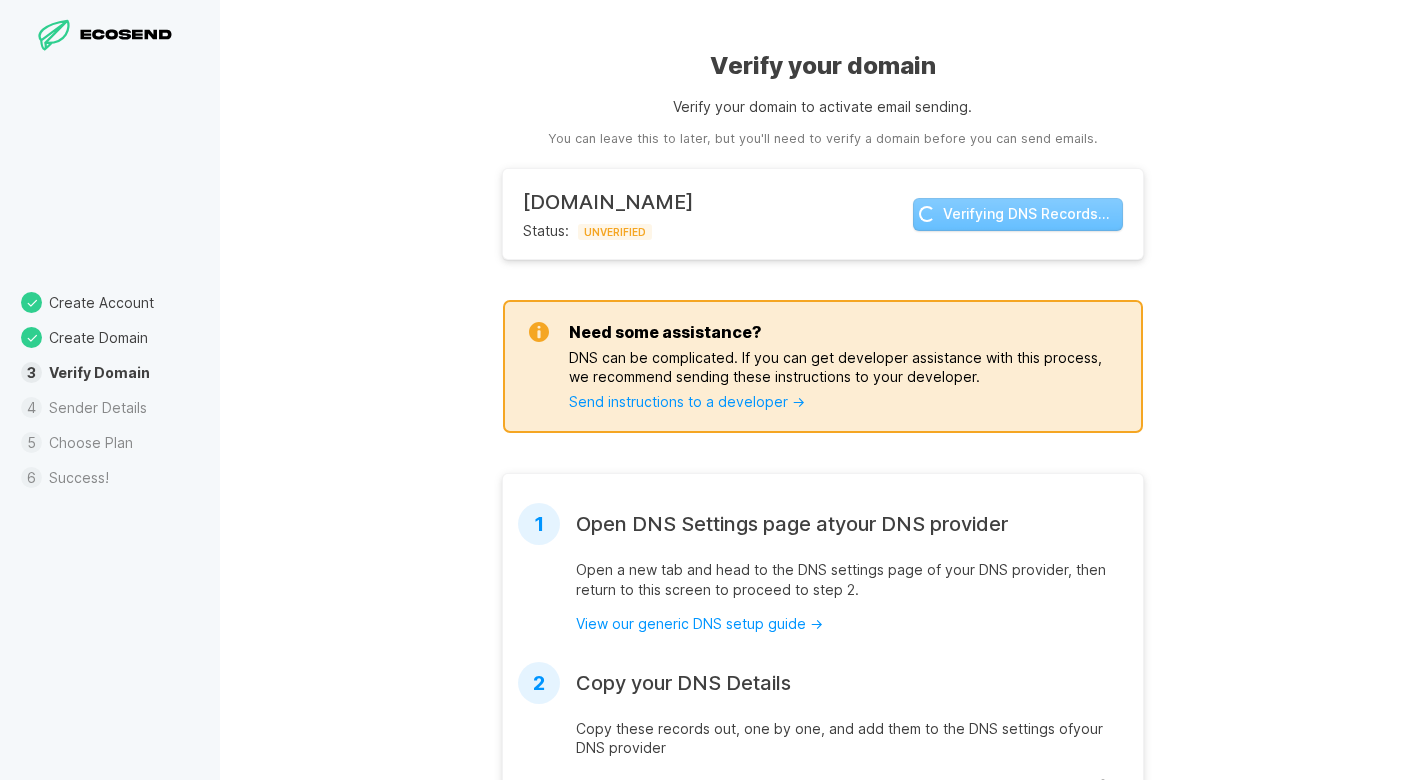click on "Verifying DNS Records…" at bounding box center (1018, 214) 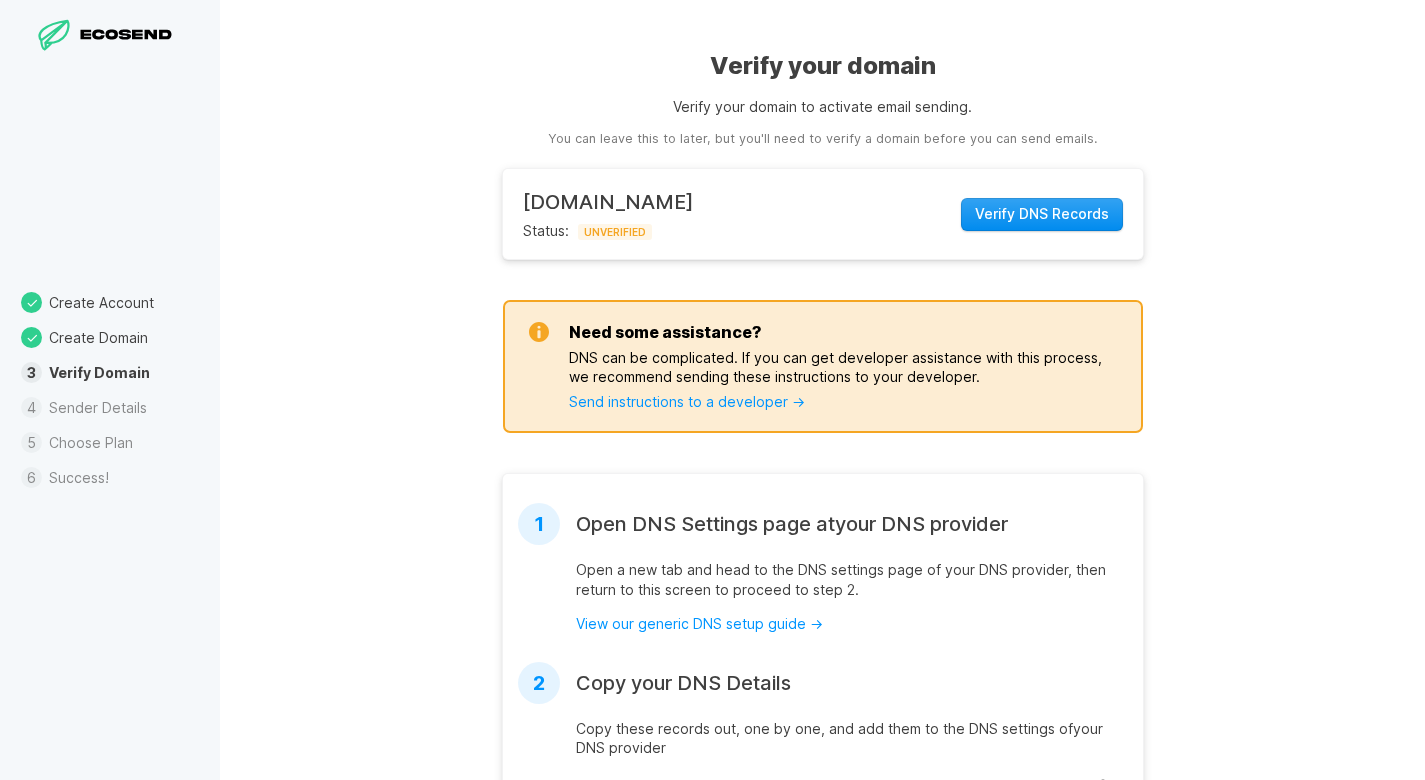 click on "Verify DNS Records" at bounding box center [1042, 214] 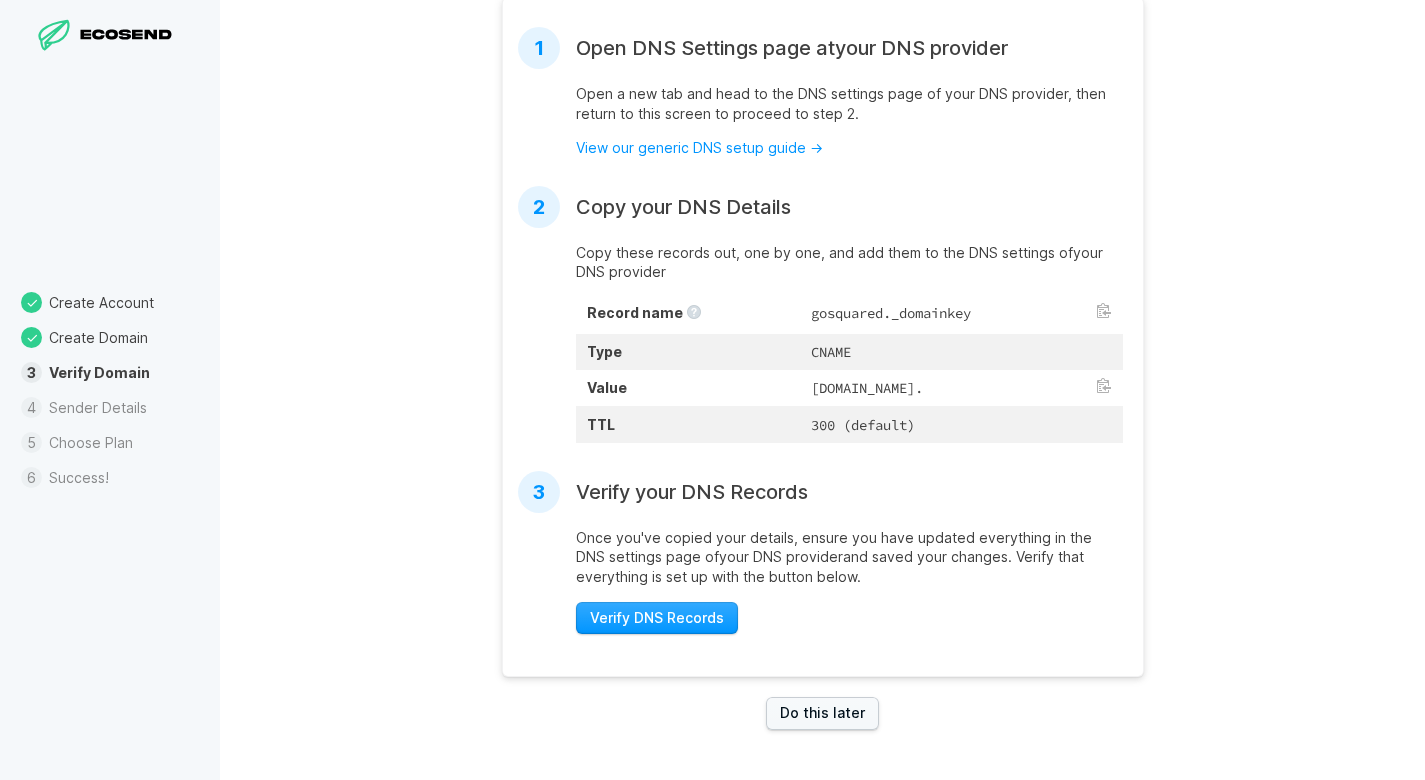 scroll, scrollTop: 483, scrollLeft: 0, axis: vertical 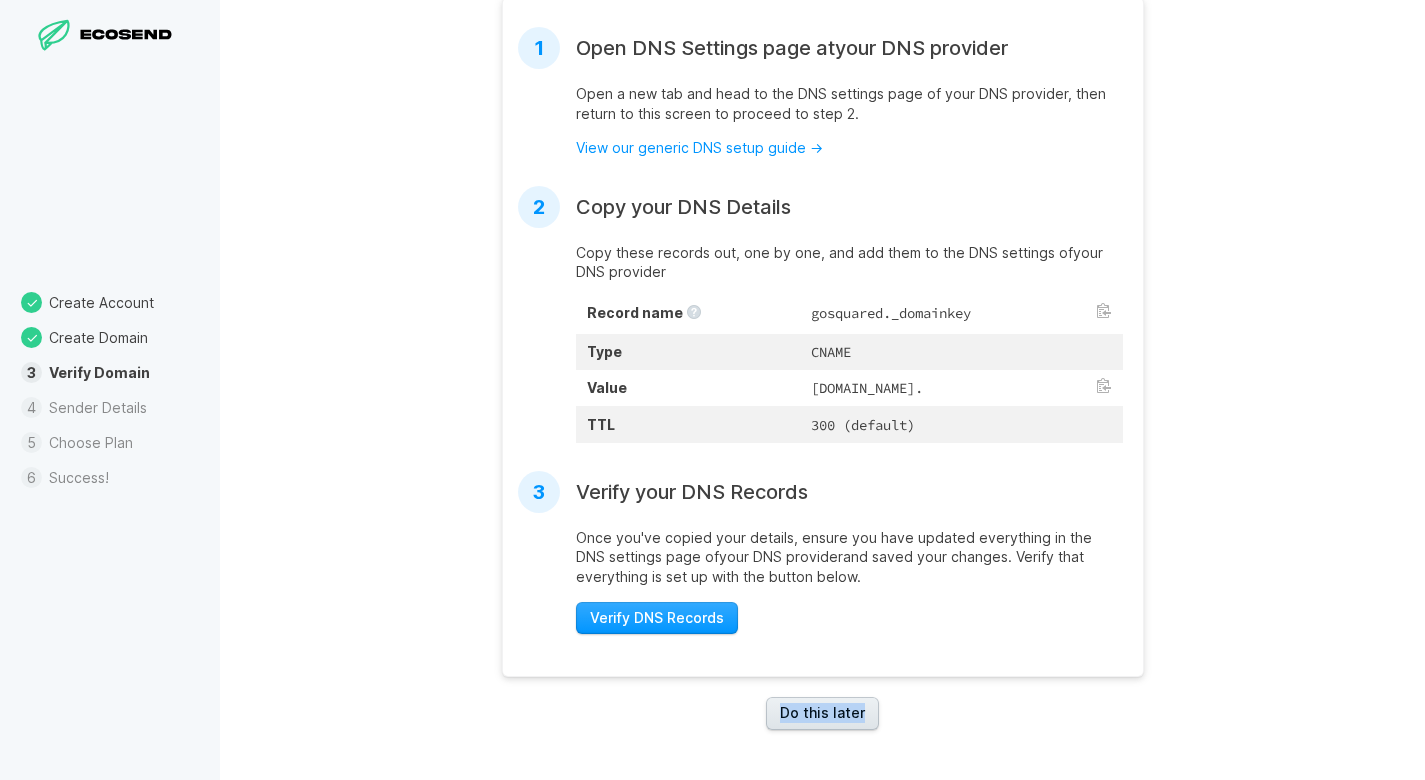 click on "Do this later" at bounding box center [822, 713] 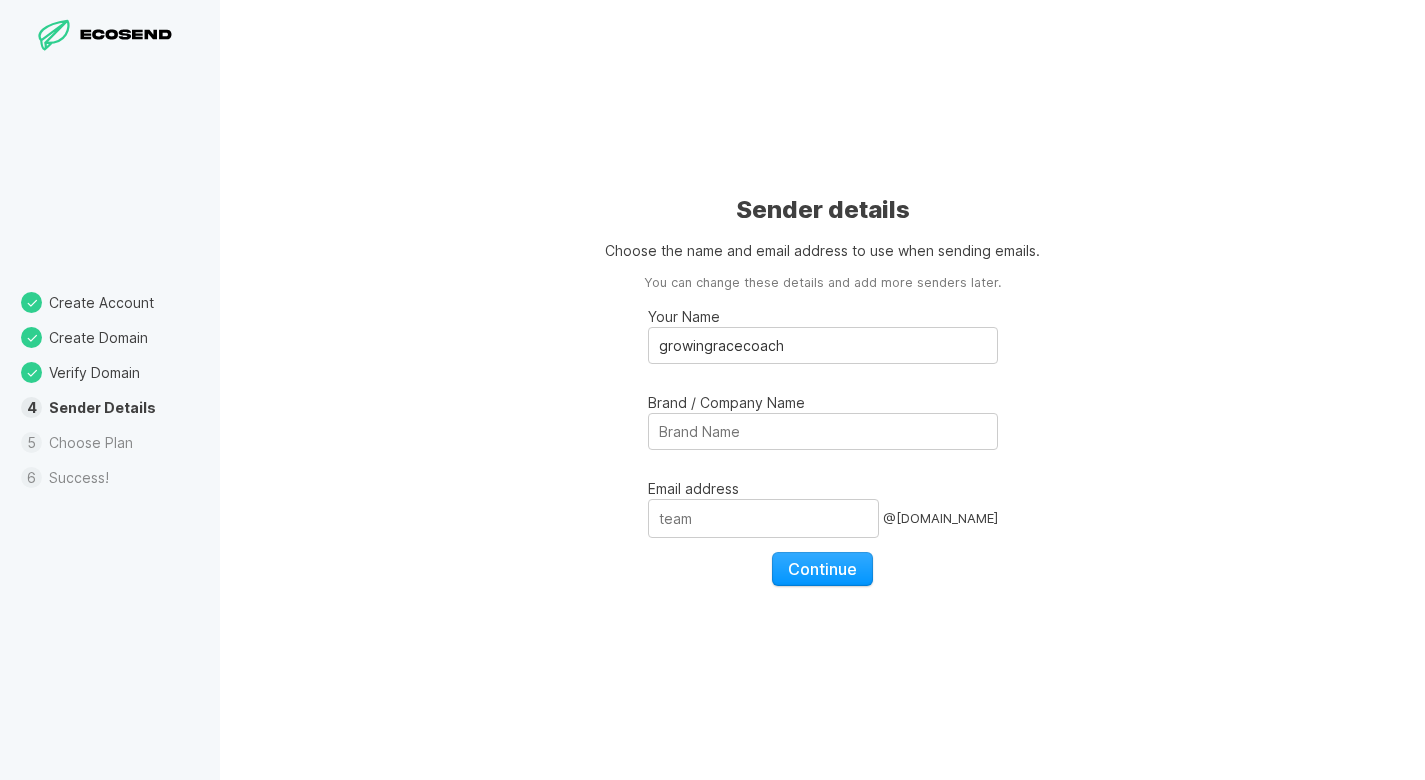 type on "growingracecoach" 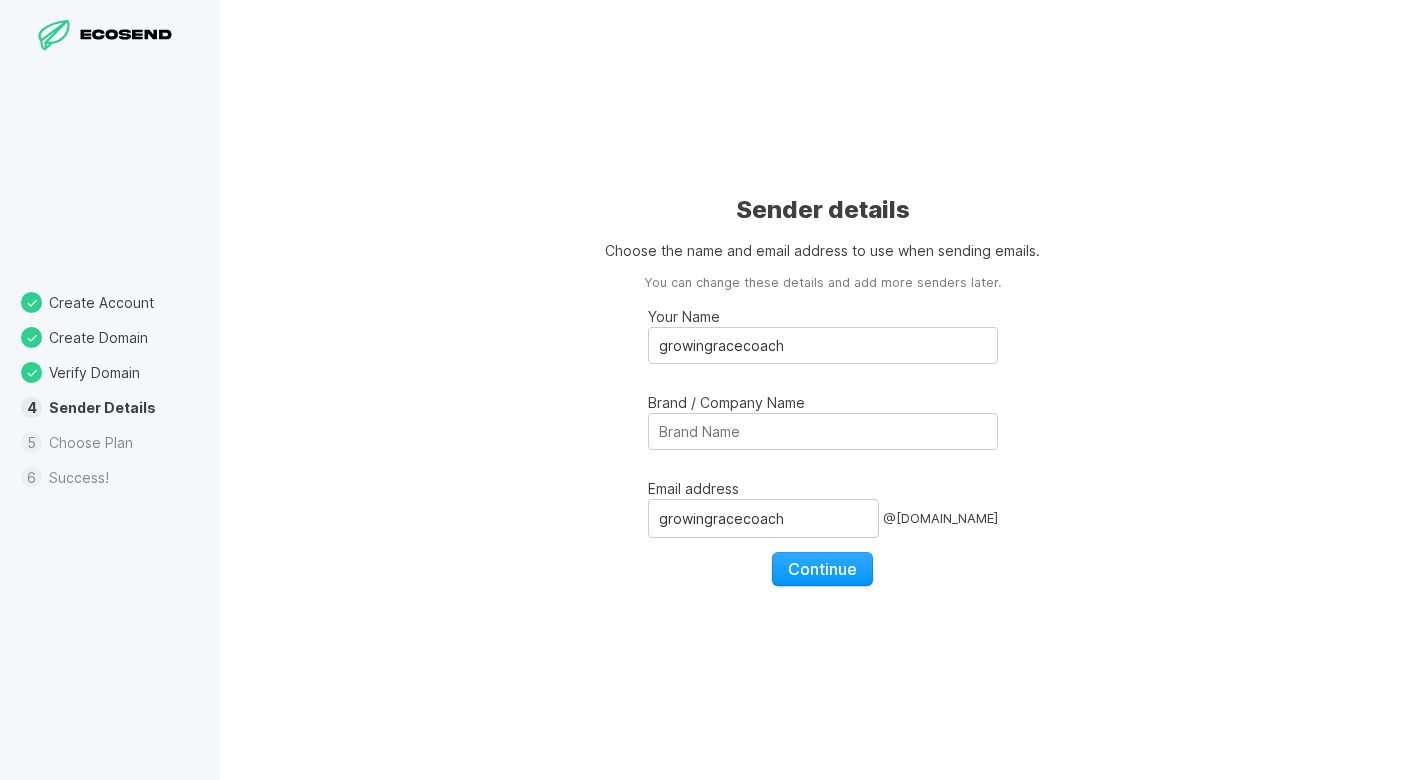 click on "Your Name growingracecoach Brand / Company Name Email address growingracecoach @ [DOMAIN_NAME] Continue" at bounding box center (823, 439) 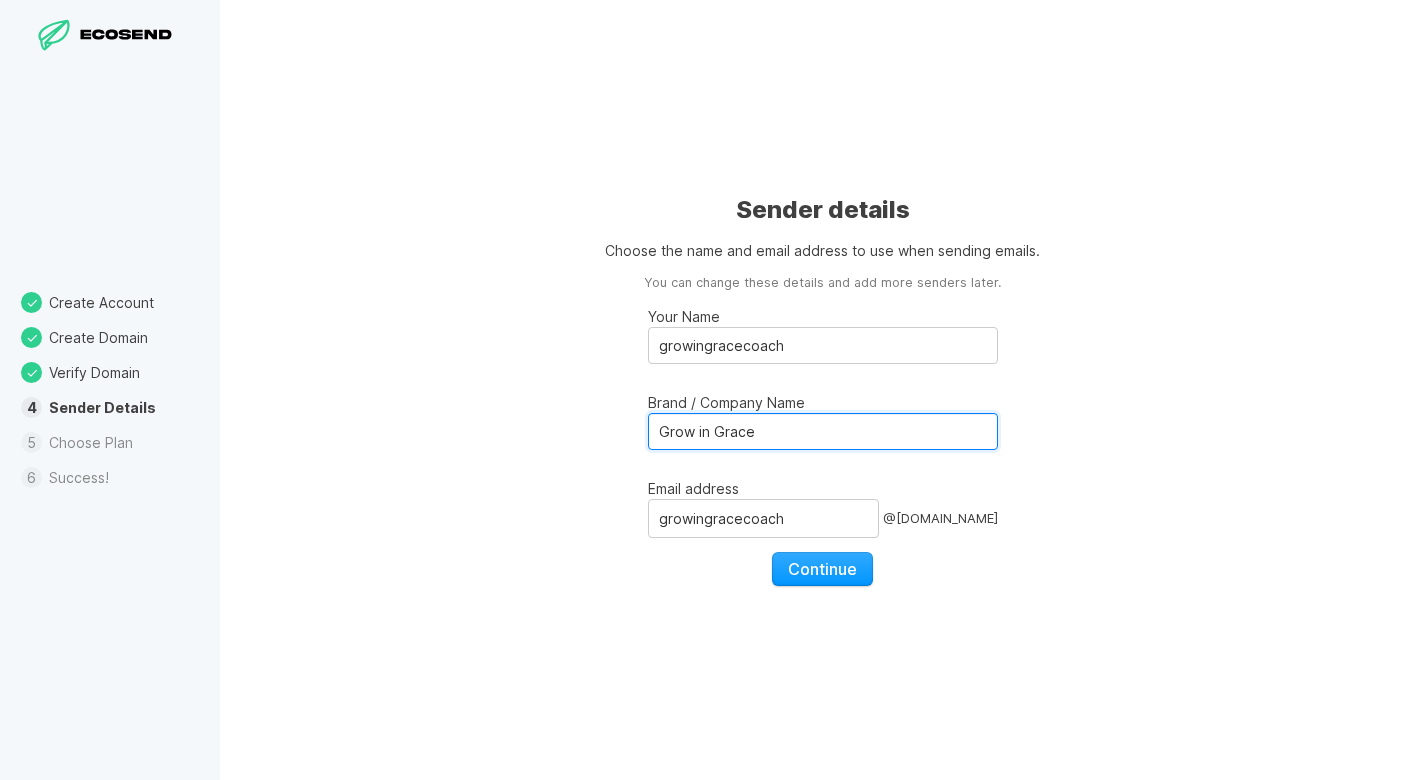 type on "Grow in Grace" 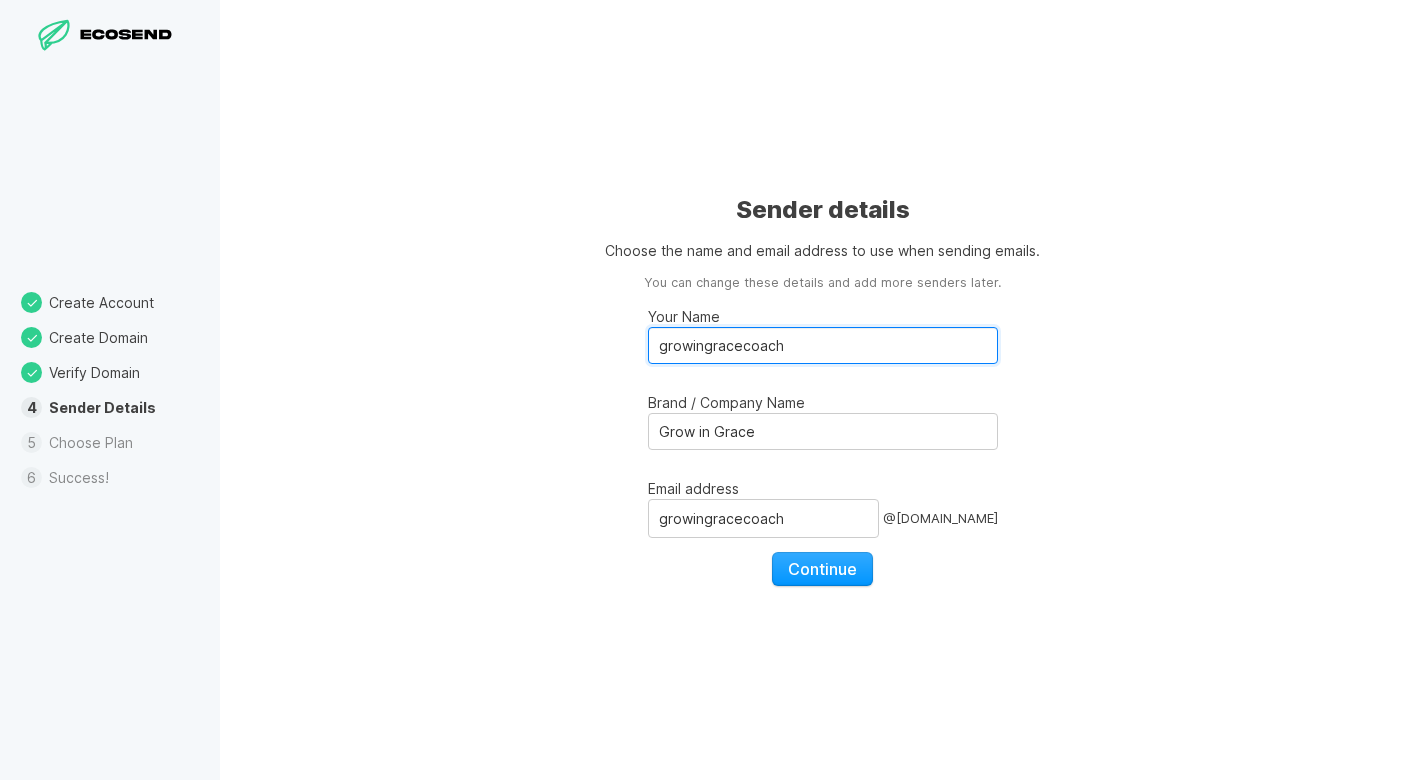 click on "growingracecoach" at bounding box center (823, 345) 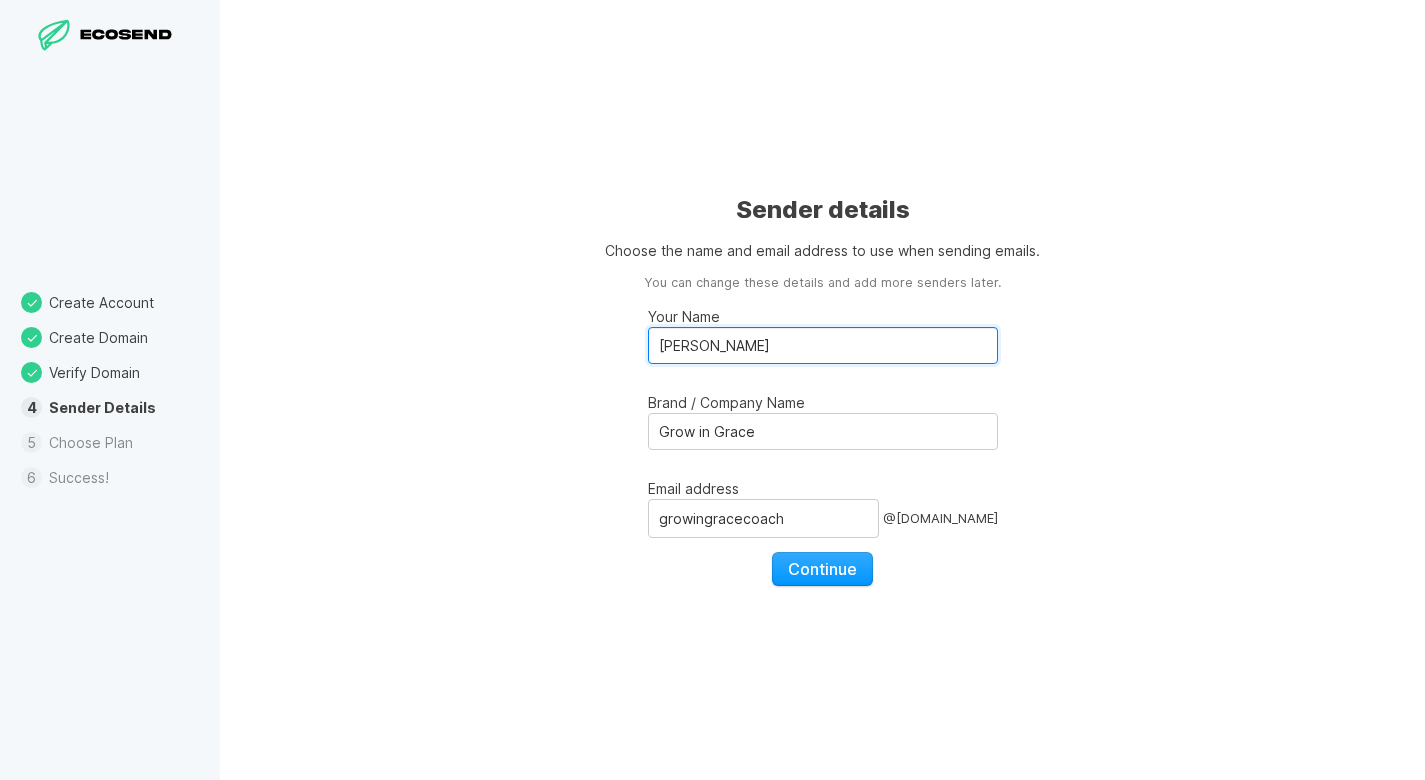 type on "[PERSON_NAME]" 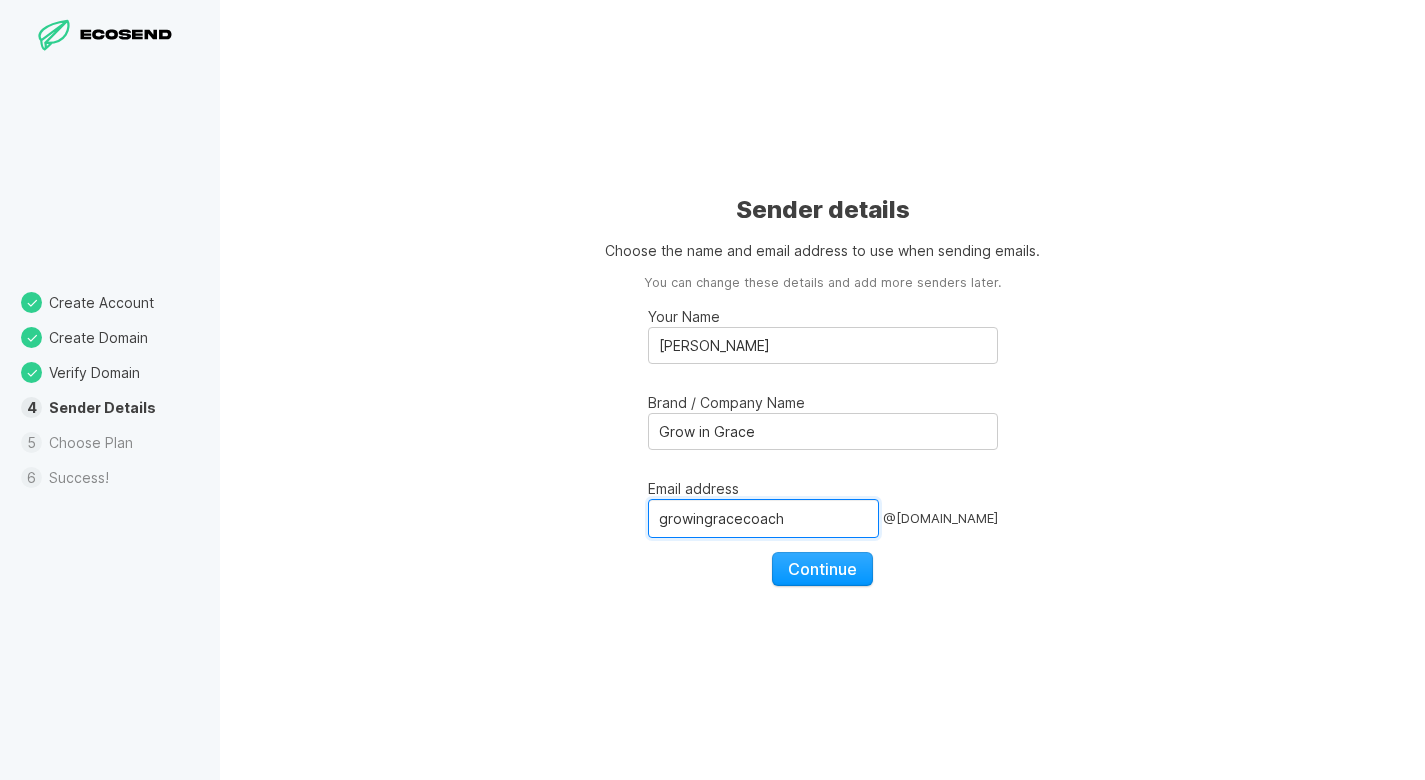 drag, startPoint x: 807, startPoint y: 514, endPoint x: 625, endPoint y: 511, distance: 182.02472 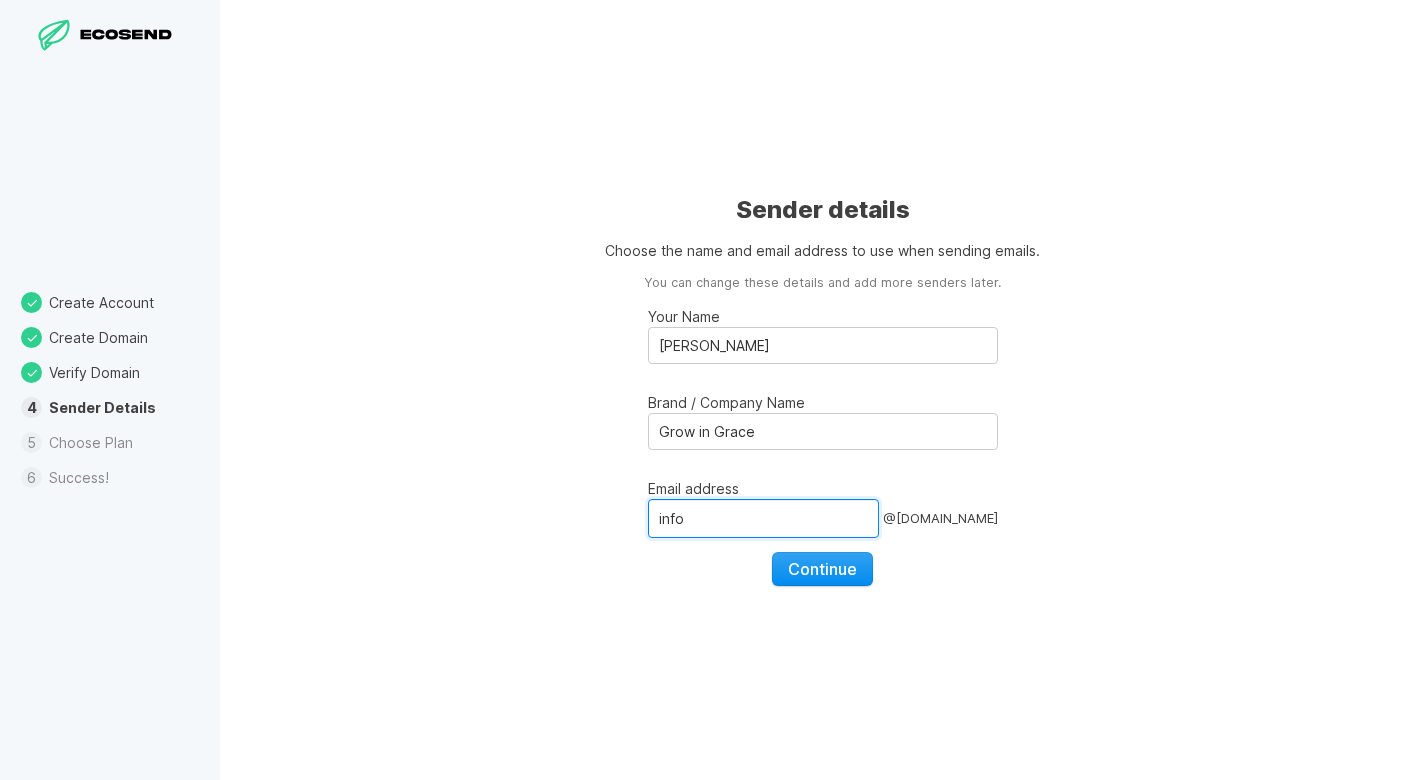 type on "info" 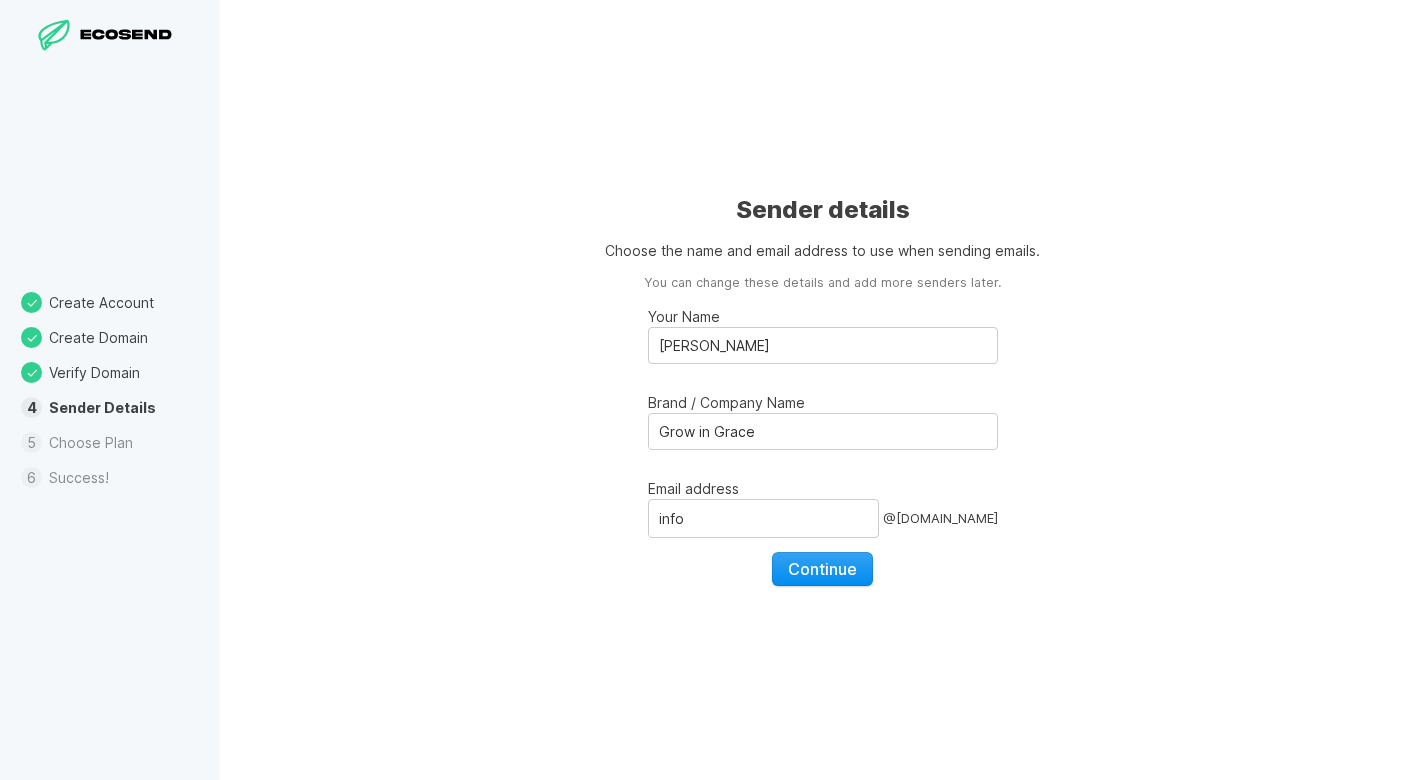click on "Continue" at bounding box center (822, 569) 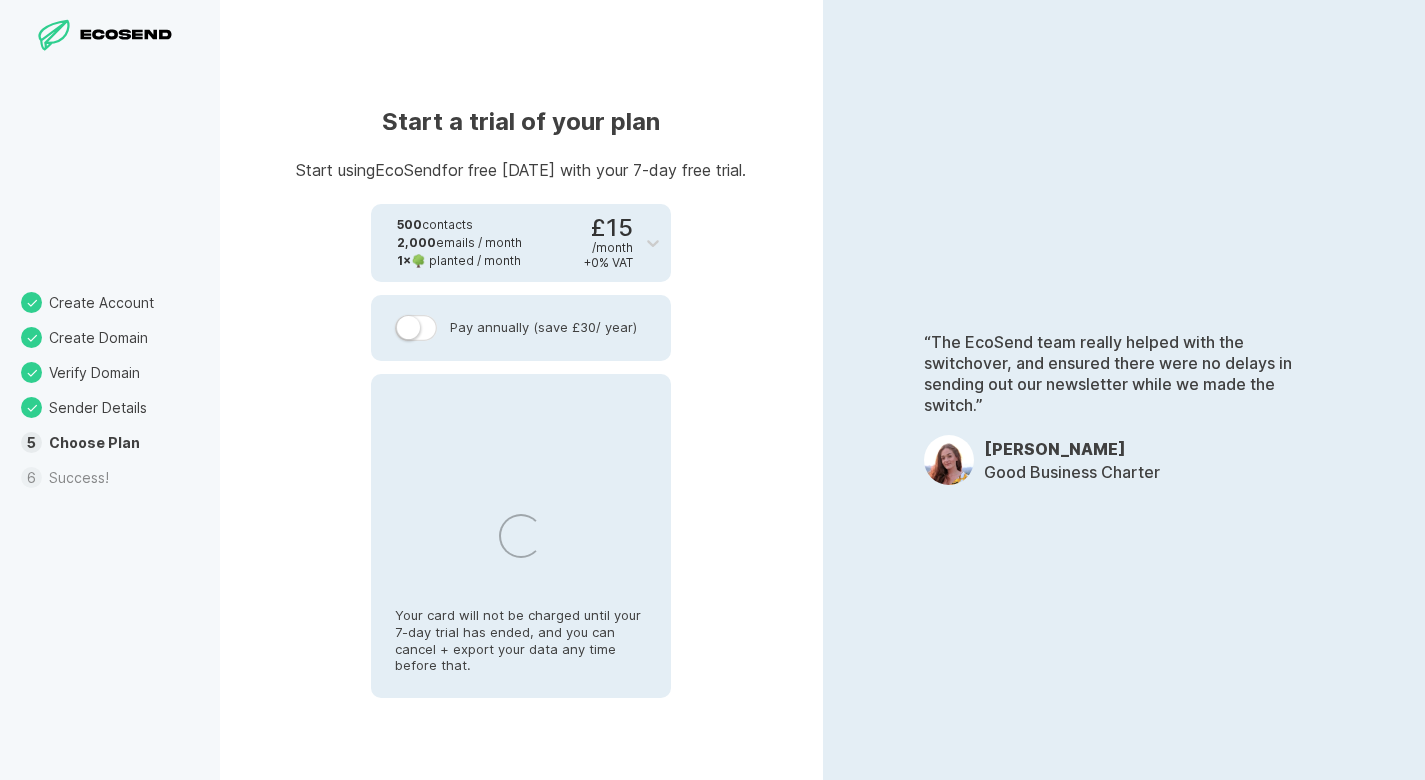 select on "NL" 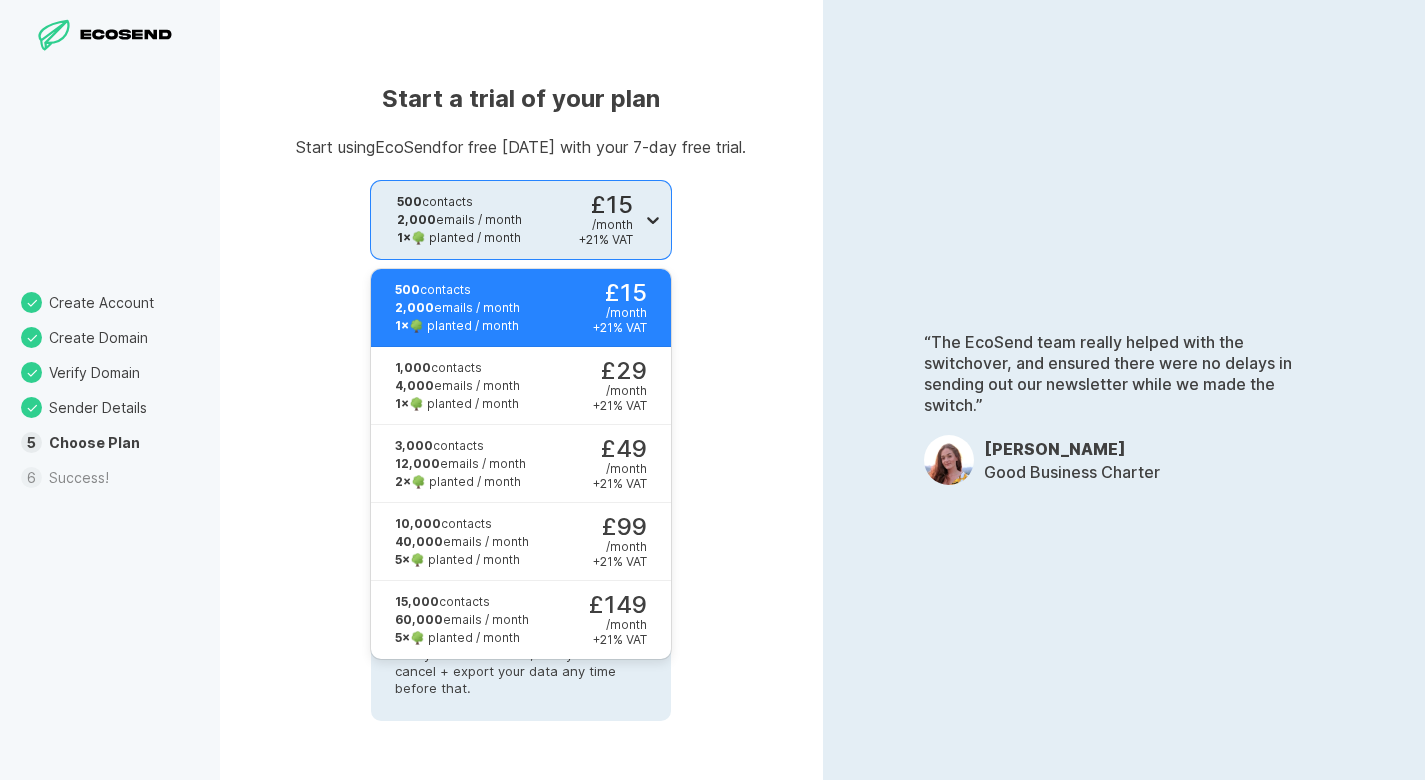 click 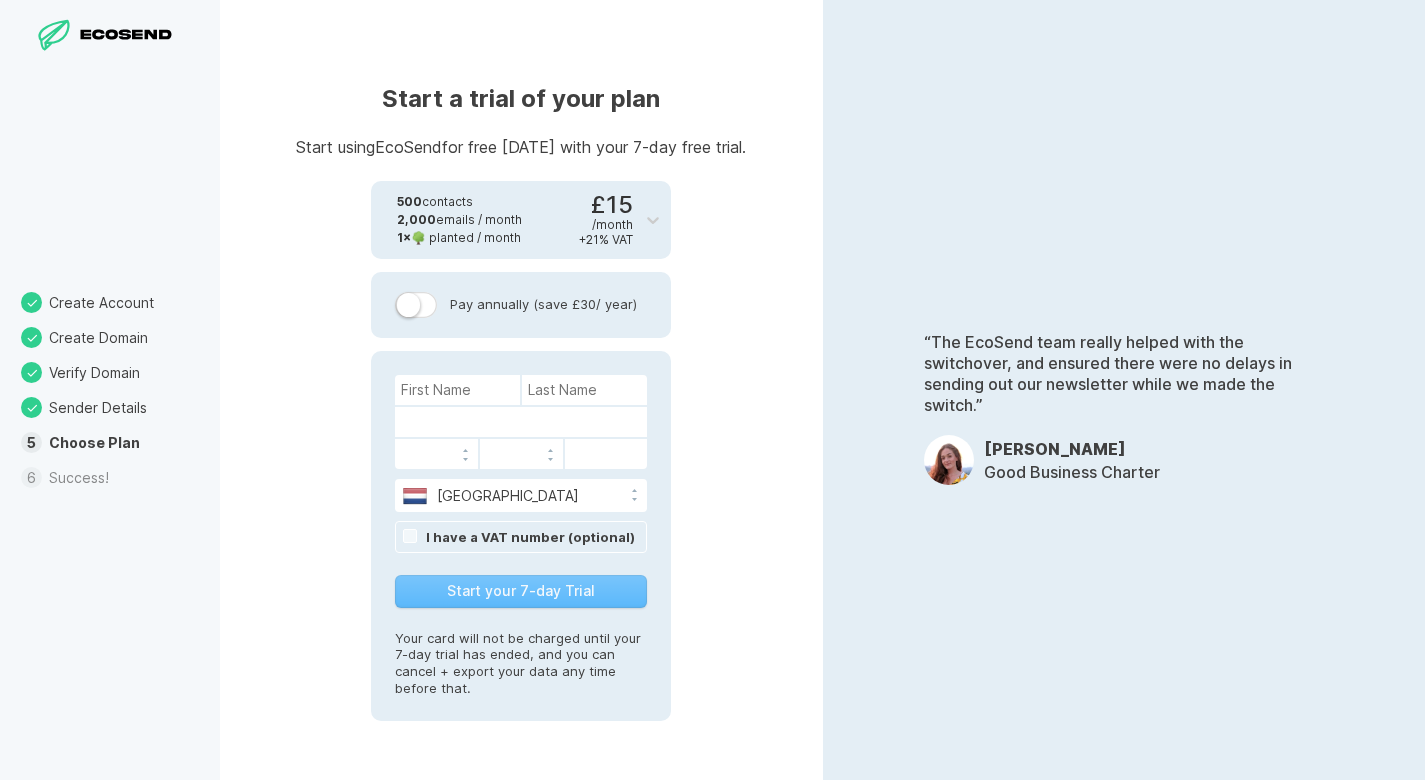 click on "Start a trial of your plan Start using  EcoSend  for free [DATE] with your 7-day free trial. 500  contacts 2,000  emails / month 1  ×  🌳 planted / month £15 /  month + 21 % VAT Pay annually (save   £30  / year)
[GEOGRAPHIC_DATA] [GEOGRAPHIC_DATA] [GEOGRAPHIC_DATA] [GEOGRAPHIC_DATA] [US_STATE] [GEOGRAPHIC_DATA] [GEOGRAPHIC_DATA] [GEOGRAPHIC_DATA] [GEOGRAPHIC_DATA] [GEOGRAPHIC_DATA] [GEOGRAPHIC_DATA] [GEOGRAPHIC_DATA] [GEOGRAPHIC_DATA] [GEOGRAPHIC_DATA] [GEOGRAPHIC_DATA] [GEOGRAPHIC_DATA] [GEOGRAPHIC_DATA] [GEOGRAPHIC_DATA] [GEOGRAPHIC_DATA] [GEOGRAPHIC_DATA] [GEOGRAPHIC_DATA] [GEOGRAPHIC_DATA] [GEOGRAPHIC_DATA] [GEOGRAPHIC_DATA] [GEOGRAPHIC_DATA] [GEOGRAPHIC_DATA] [GEOGRAPHIC_DATA] [GEOGRAPHIC_DATA] [GEOGRAPHIC_DATA] [GEOGRAPHIC_DATA] [GEOGRAPHIC_DATA] [GEOGRAPHIC_DATA] [GEOGRAPHIC_DATA] [GEOGRAPHIC_DATA] [GEOGRAPHIC_DATA] [GEOGRAPHIC_DATA] [GEOGRAPHIC_DATA] [GEOGRAPHIC_DATA] [GEOGRAPHIC_DATA] [GEOGRAPHIC_DATA] [GEOGRAPHIC_DATA] [GEOGRAPHIC_DATA] [GEOGRAPHIC_DATA] [GEOGRAPHIC_DATA] [GEOGRAPHIC_DATA] [GEOGRAPHIC_DATA] [GEOGRAPHIC_DATA] [GEOGRAPHIC_DATA] [GEOGRAPHIC_DATA] [GEOGRAPHIC_DATA] [GEOGRAPHIC_DATA] [GEOGRAPHIC_DATA], [GEOGRAPHIC_DATA] [GEOGRAPHIC_DATA]" at bounding box center (521, 390) 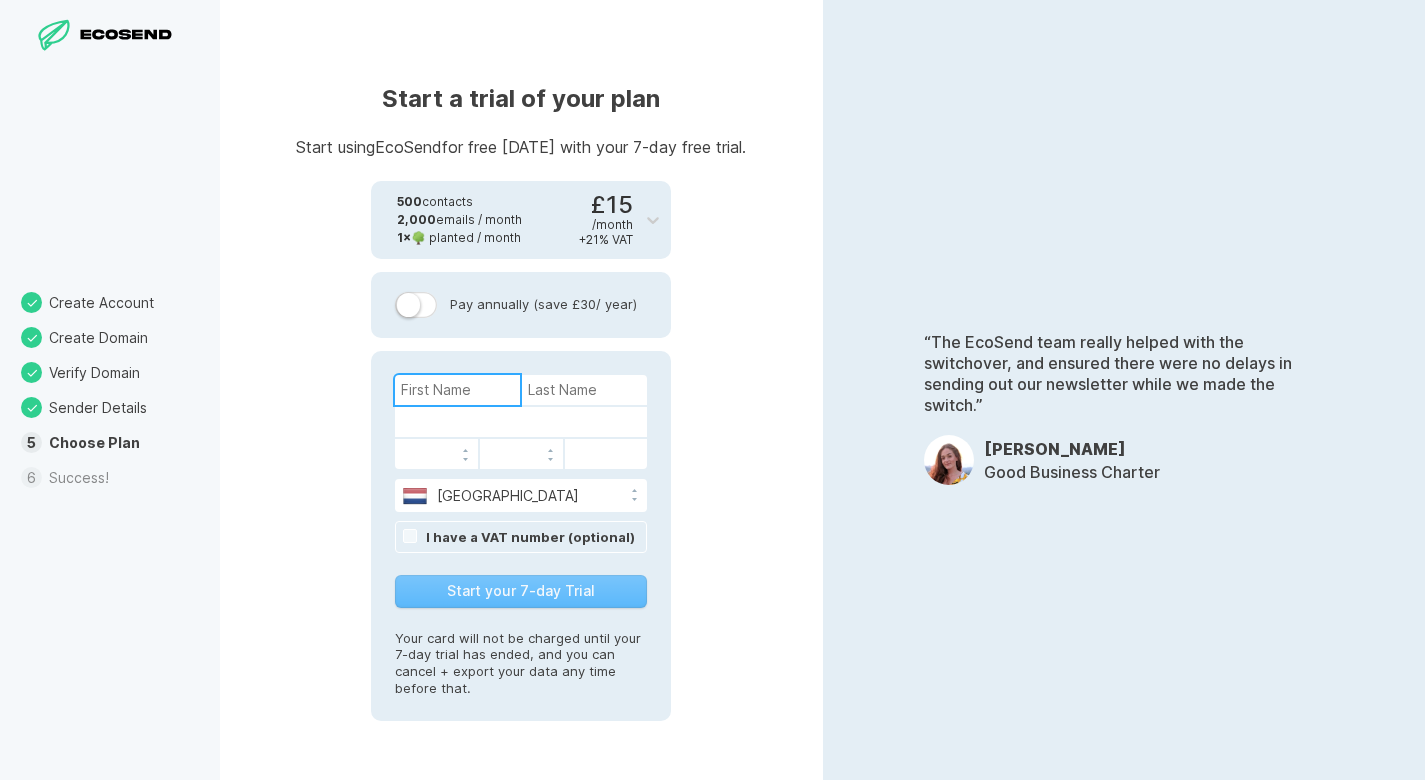 click at bounding box center (457, 390) 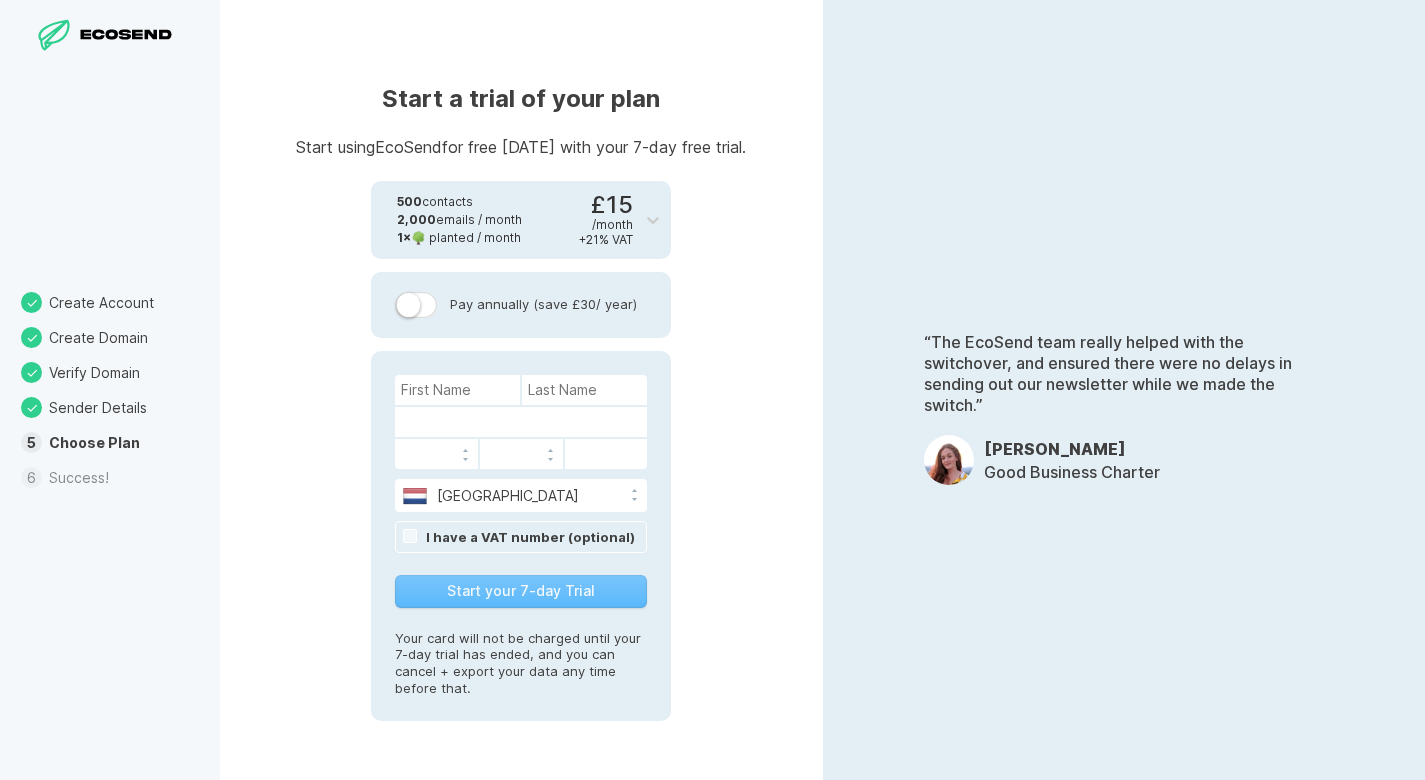 click on "Start your 7-day Trial" at bounding box center [521, 591] 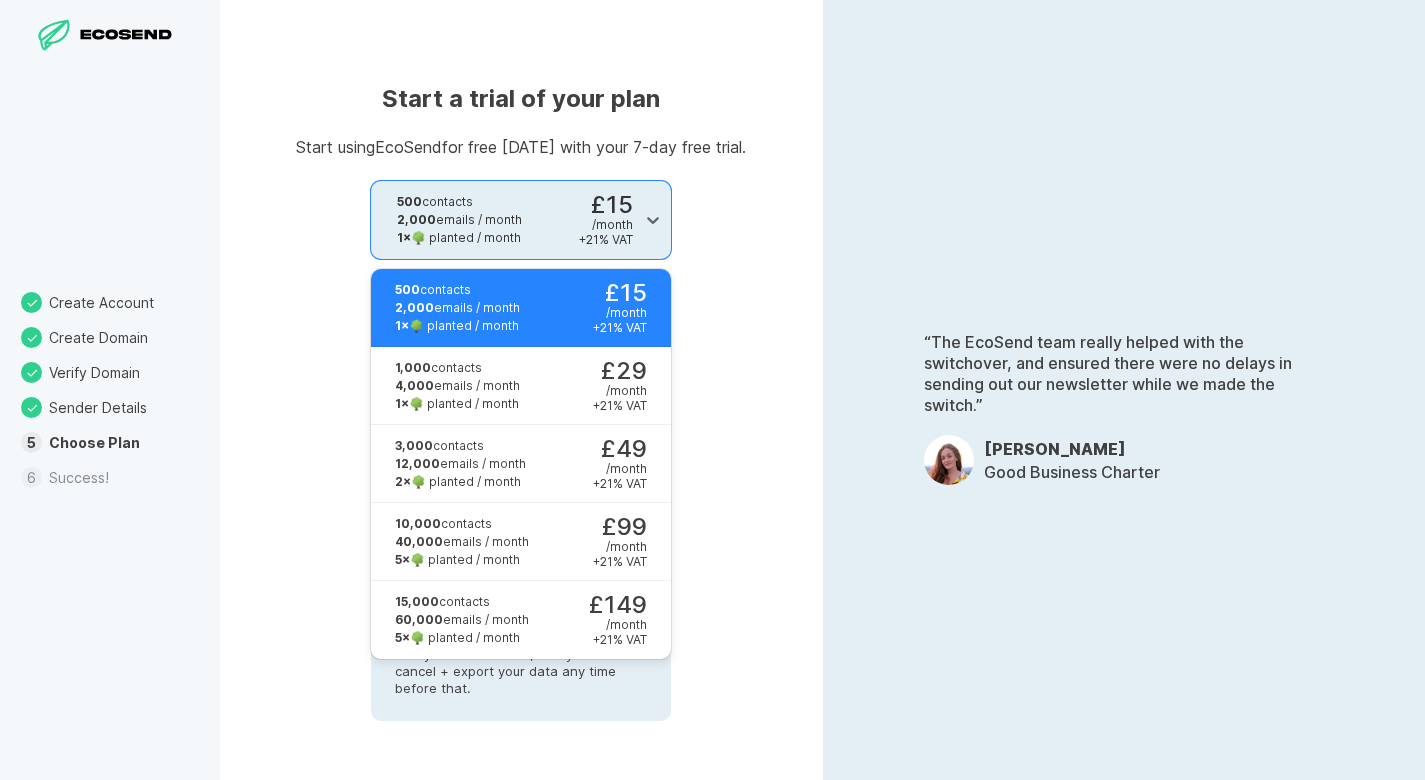 click on "/  month" at bounding box center (612, 224) 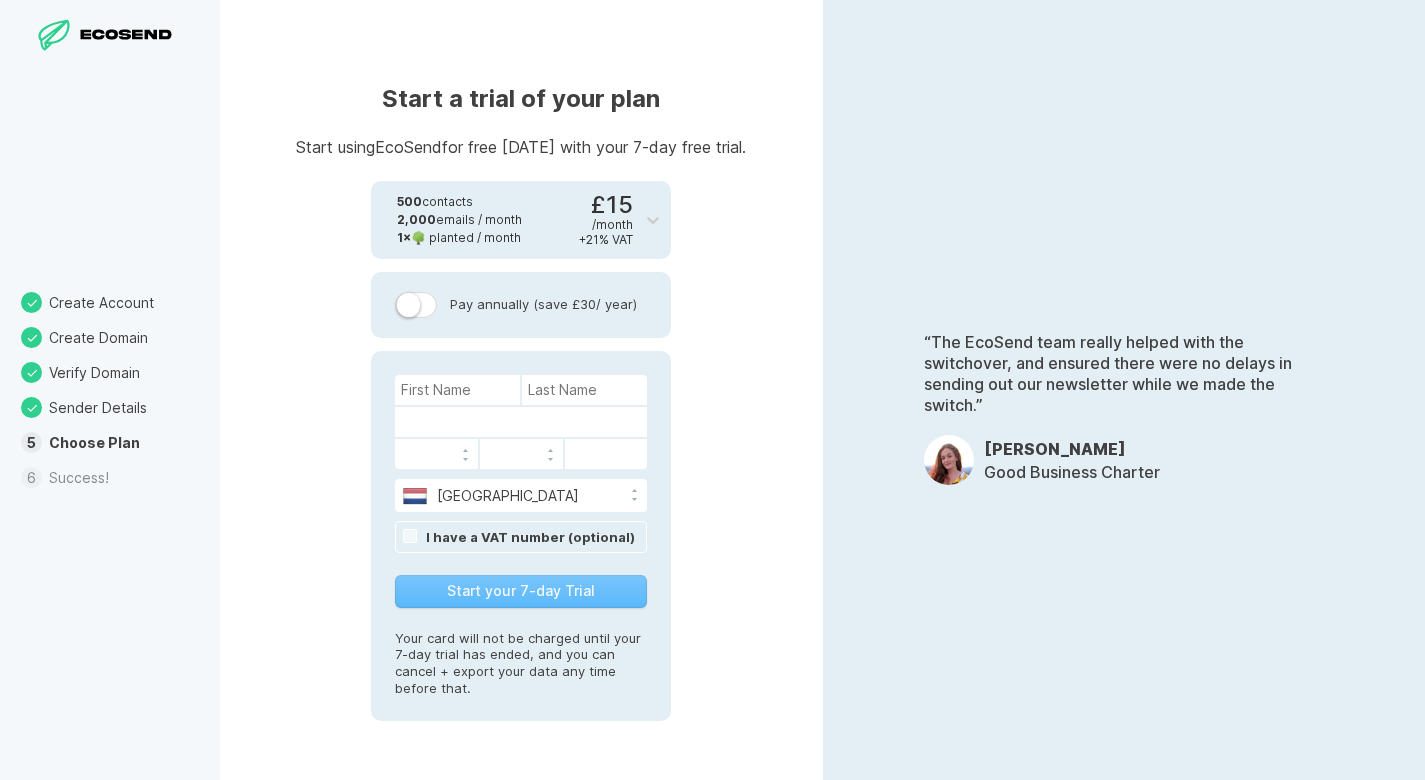 click on "Start a trial of your plan Start using  EcoSend  for free [DATE] with your 7-day free trial. 500  contacts 2,000  emails / month 1  ×  🌳 planted / month £15 /  month + 21 % VAT Pay annually (save   £30  / year)
[GEOGRAPHIC_DATA] [GEOGRAPHIC_DATA] [GEOGRAPHIC_DATA] [GEOGRAPHIC_DATA] [US_STATE] [GEOGRAPHIC_DATA] [GEOGRAPHIC_DATA] [GEOGRAPHIC_DATA] [GEOGRAPHIC_DATA] [GEOGRAPHIC_DATA] [GEOGRAPHIC_DATA] [GEOGRAPHIC_DATA] [GEOGRAPHIC_DATA] [GEOGRAPHIC_DATA] [GEOGRAPHIC_DATA] [GEOGRAPHIC_DATA] [GEOGRAPHIC_DATA] [GEOGRAPHIC_DATA] [GEOGRAPHIC_DATA] [GEOGRAPHIC_DATA] [GEOGRAPHIC_DATA] [GEOGRAPHIC_DATA] [GEOGRAPHIC_DATA] [GEOGRAPHIC_DATA] [GEOGRAPHIC_DATA] [GEOGRAPHIC_DATA] [GEOGRAPHIC_DATA] [GEOGRAPHIC_DATA] [GEOGRAPHIC_DATA] [GEOGRAPHIC_DATA] [GEOGRAPHIC_DATA] [GEOGRAPHIC_DATA] [GEOGRAPHIC_DATA] [GEOGRAPHIC_DATA] [GEOGRAPHIC_DATA] [GEOGRAPHIC_DATA] [GEOGRAPHIC_DATA] [GEOGRAPHIC_DATA] [GEOGRAPHIC_DATA] [GEOGRAPHIC_DATA] [GEOGRAPHIC_DATA] [GEOGRAPHIC_DATA] [GEOGRAPHIC_DATA] [GEOGRAPHIC_DATA] [GEOGRAPHIC_DATA] [GEOGRAPHIC_DATA] [GEOGRAPHIC_DATA] [GEOGRAPHIC_DATA] [GEOGRAPHIC_DATA] [GEOGRAPHIC_DATA] [GEOGRAPHIC_DATA] [GEOGRAPHIC_DATA], [GEOGRAPHIC_DATA] [GEOGRAPHIC_DATA]" at bounding box center (521, 390) 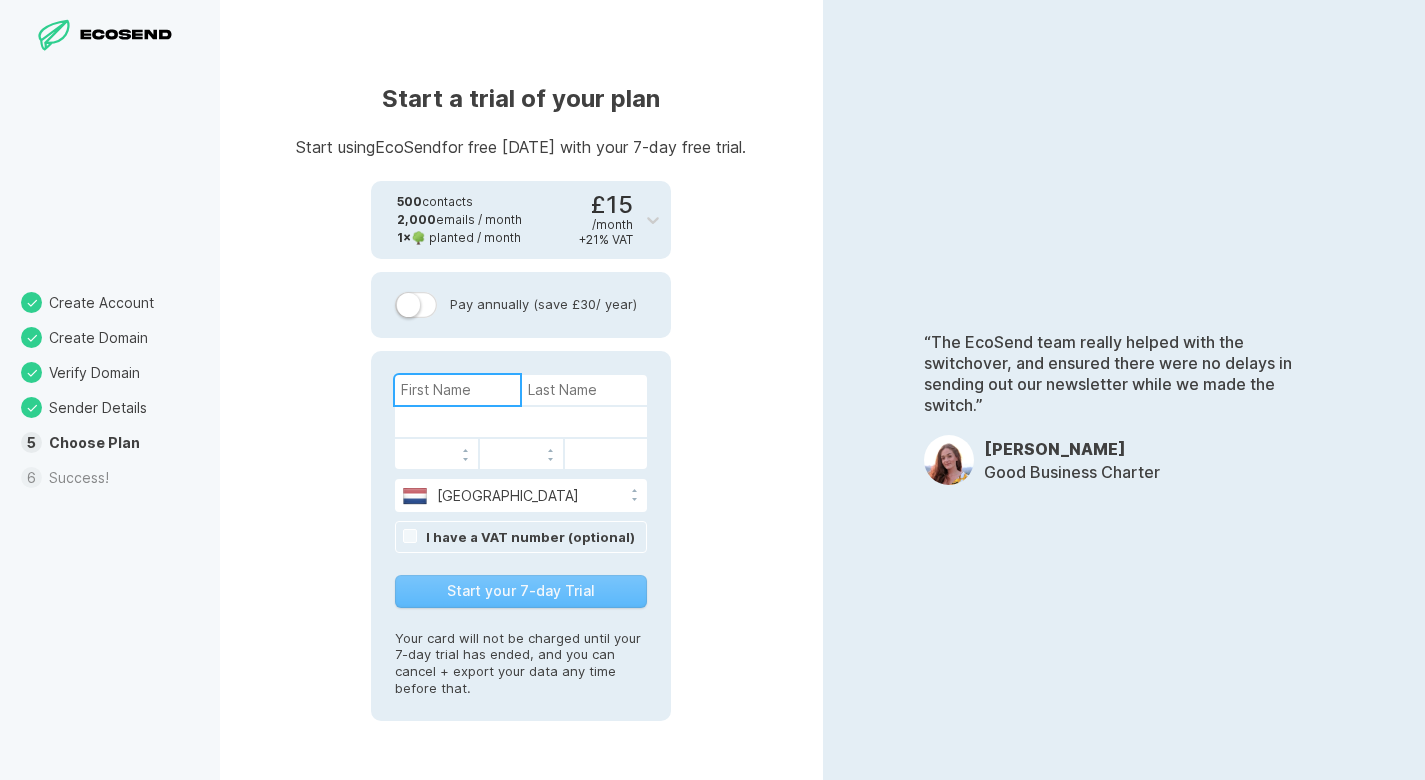 click at bounding box center [457, 390] 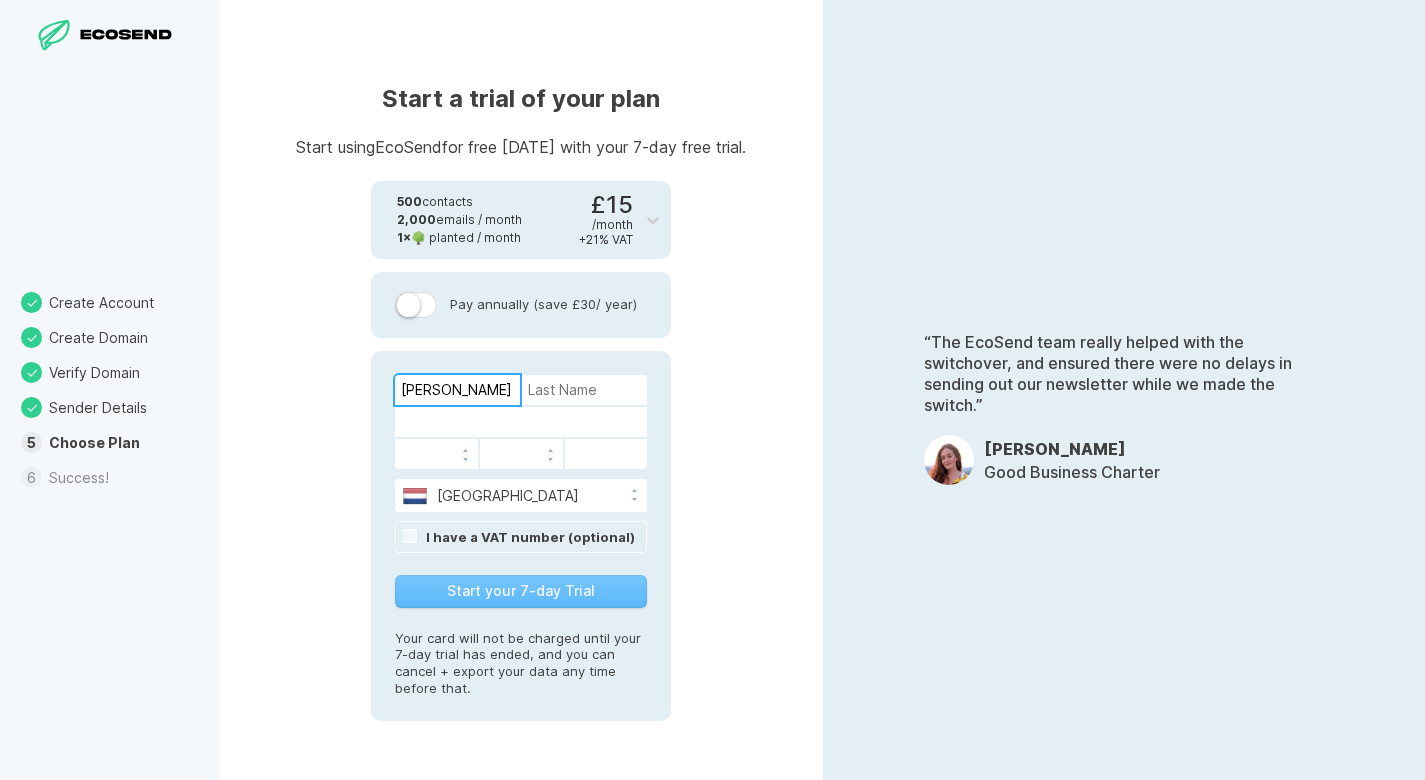 type on "[PERSON_NAME]" 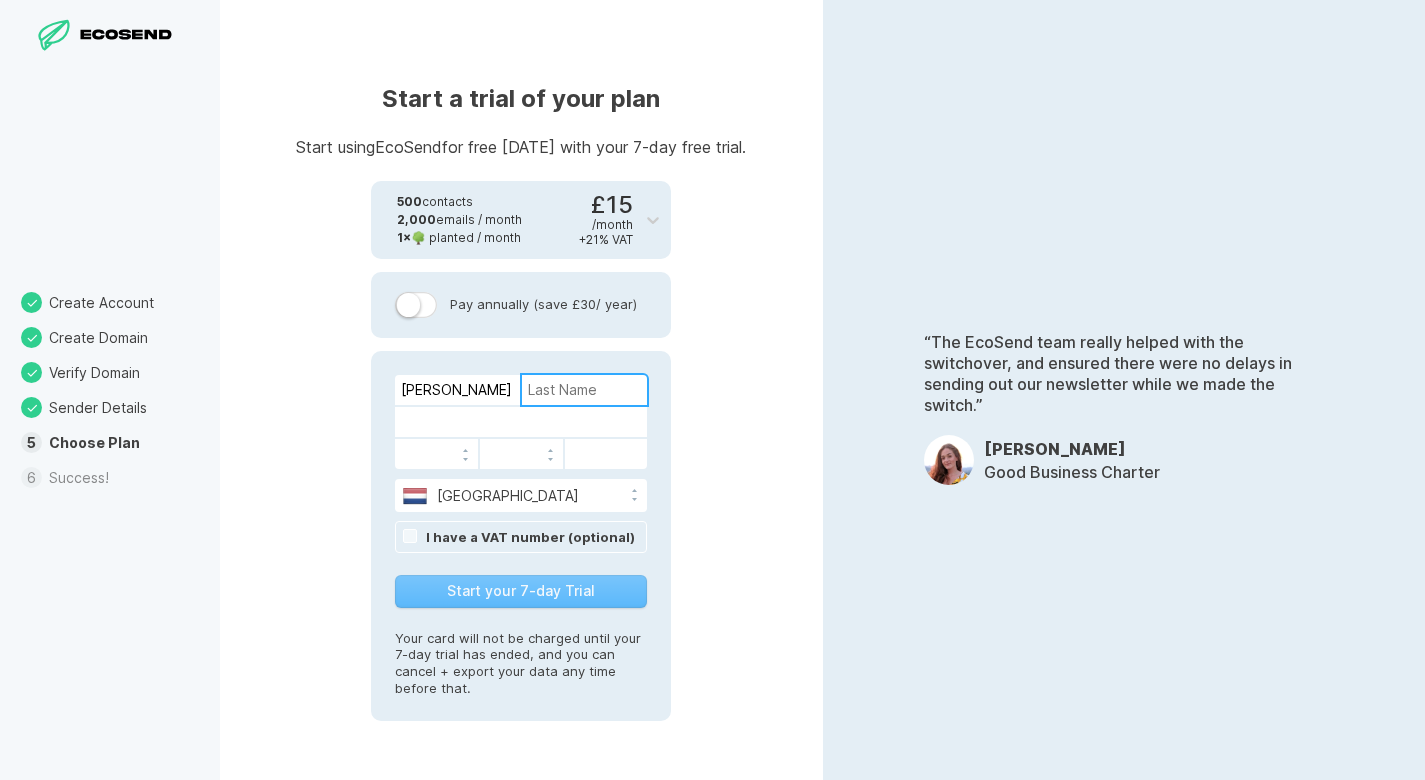click at bounding box center (584, 390) 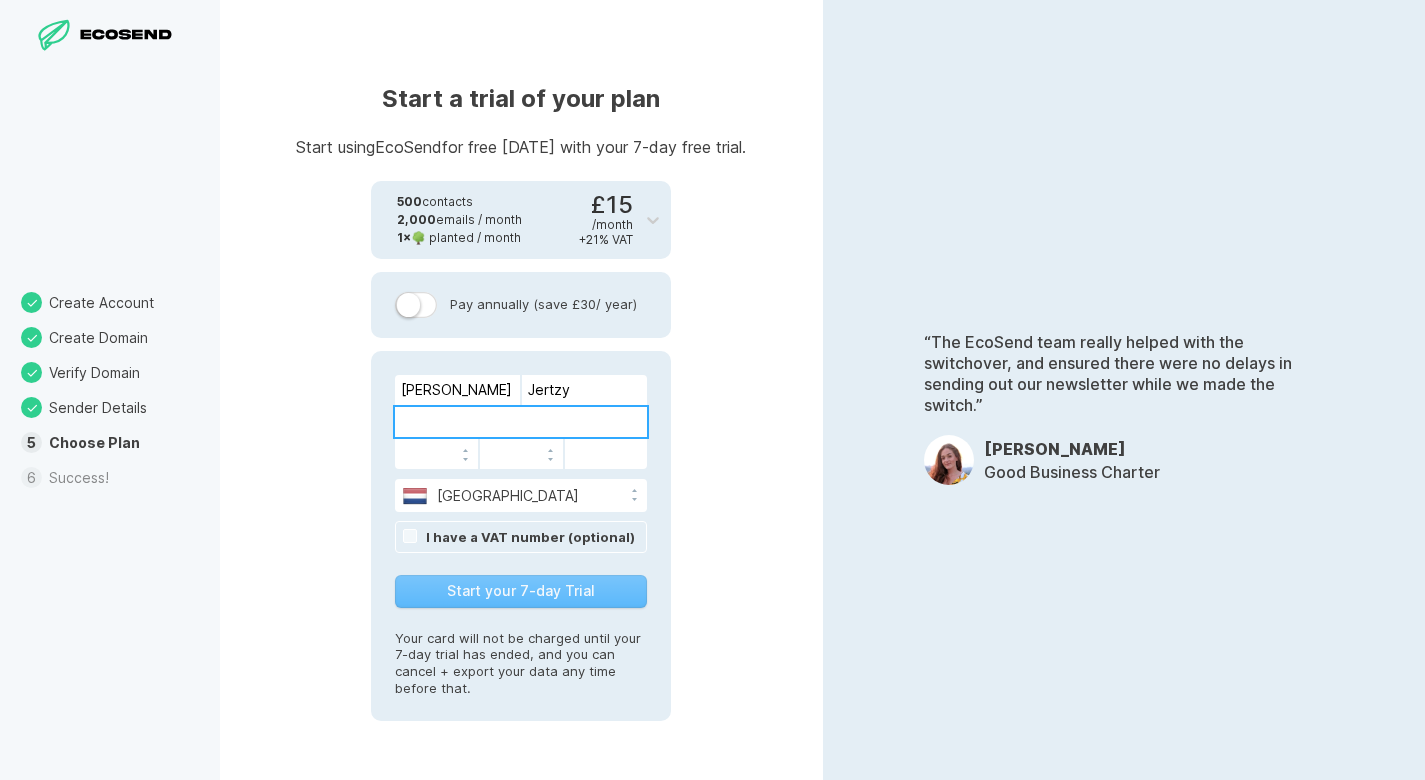click on "500  contacts 2,000  emails / month 1  ×  🌳 planted / month £15 /  month + 21 % VAT" at bounding box center (503, 220) 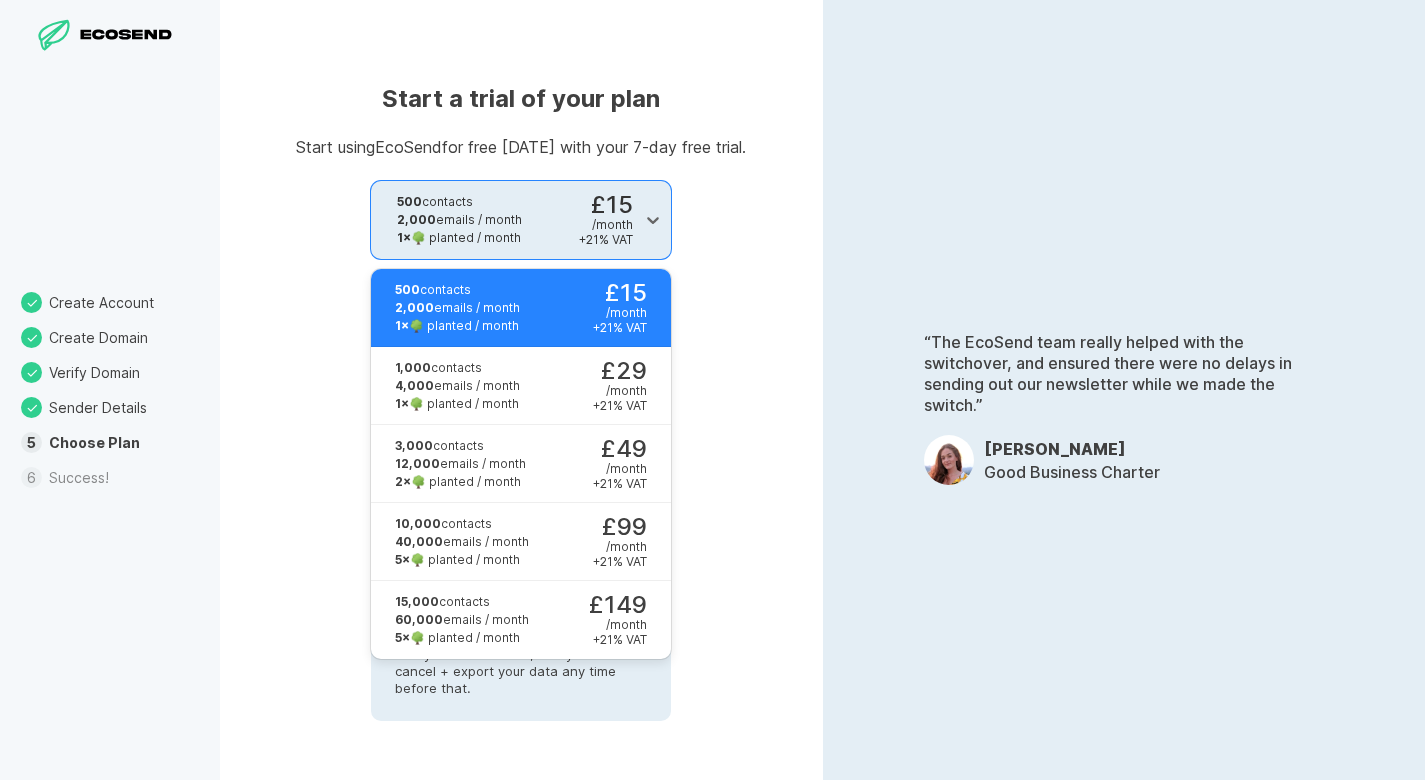 click on "/  month" at bounding box center [626, 312] 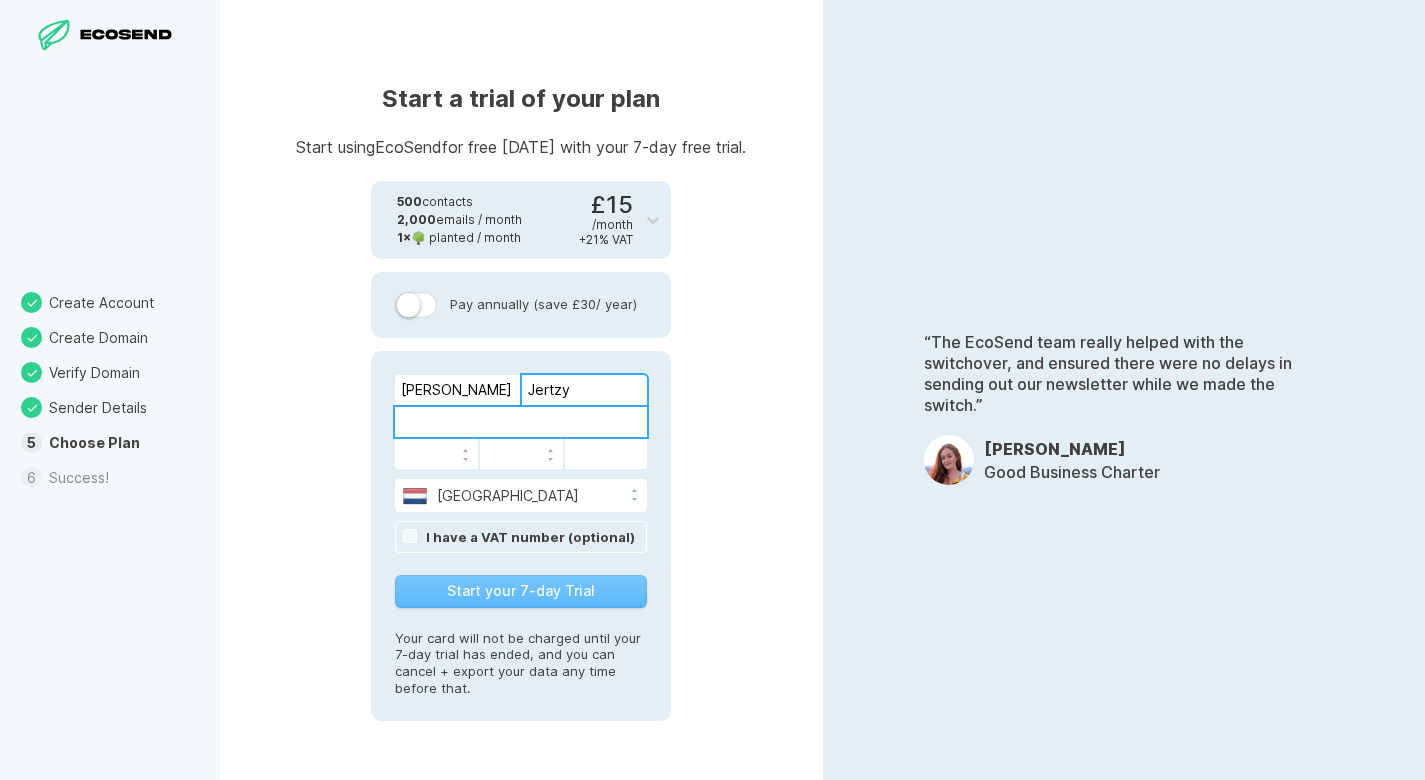 click on "Jertzy" at bounding box center [584, 390] 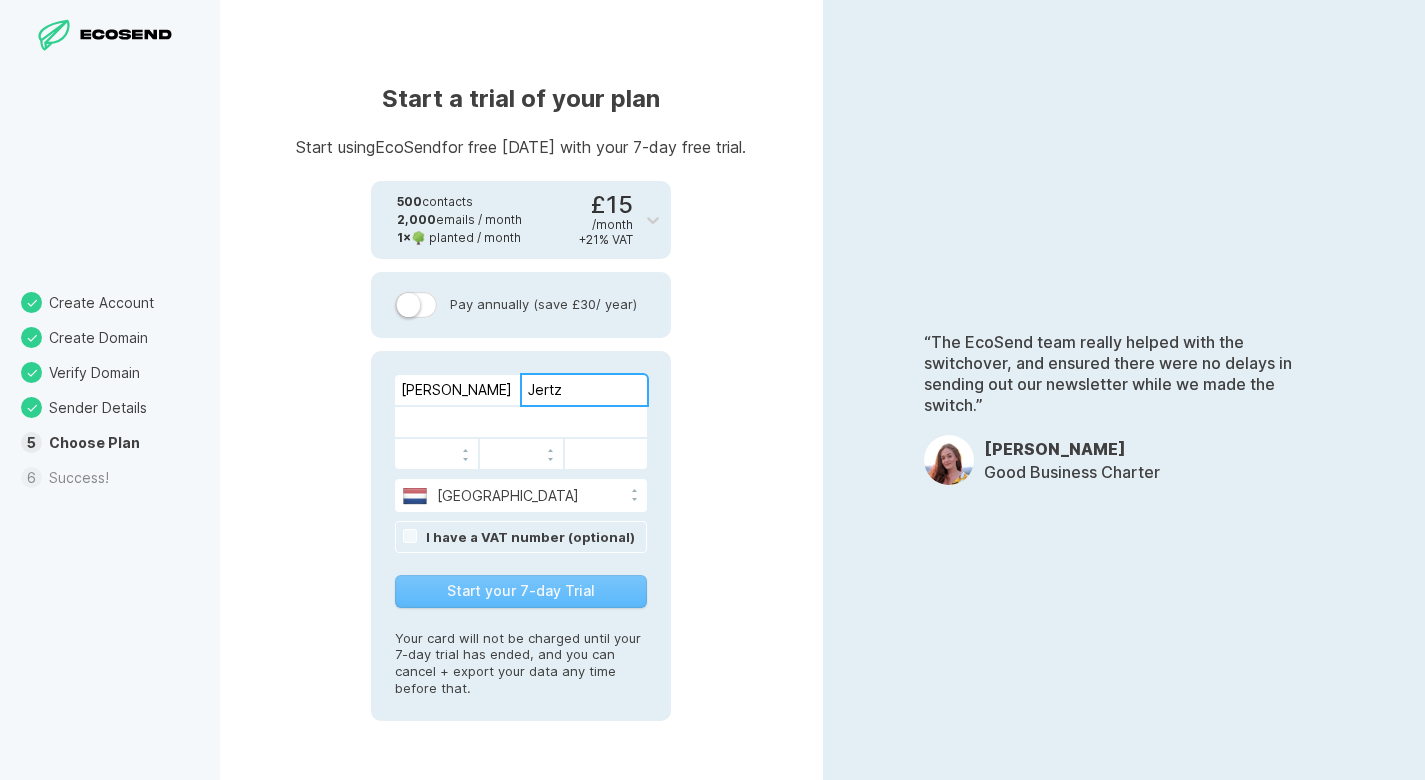 type on "Jertz" 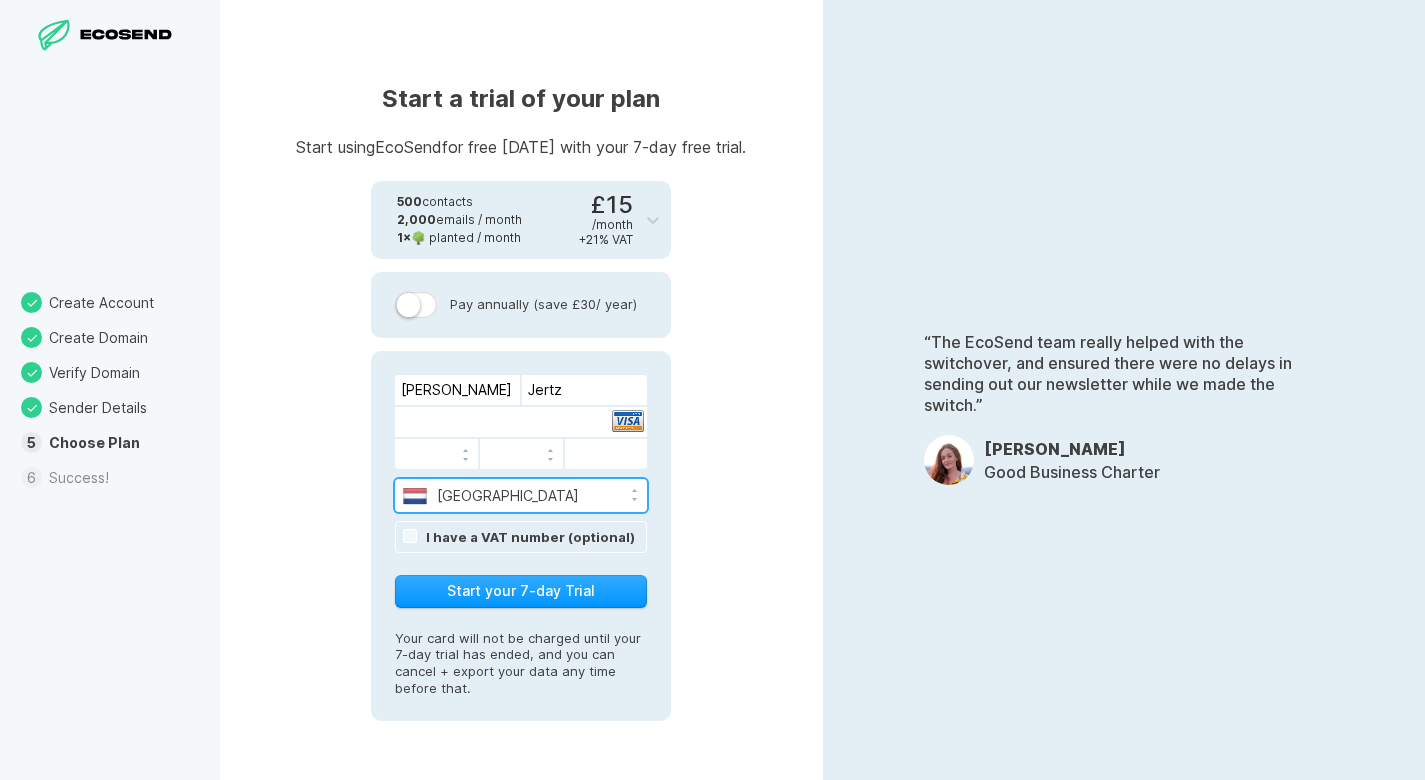 select on "US" 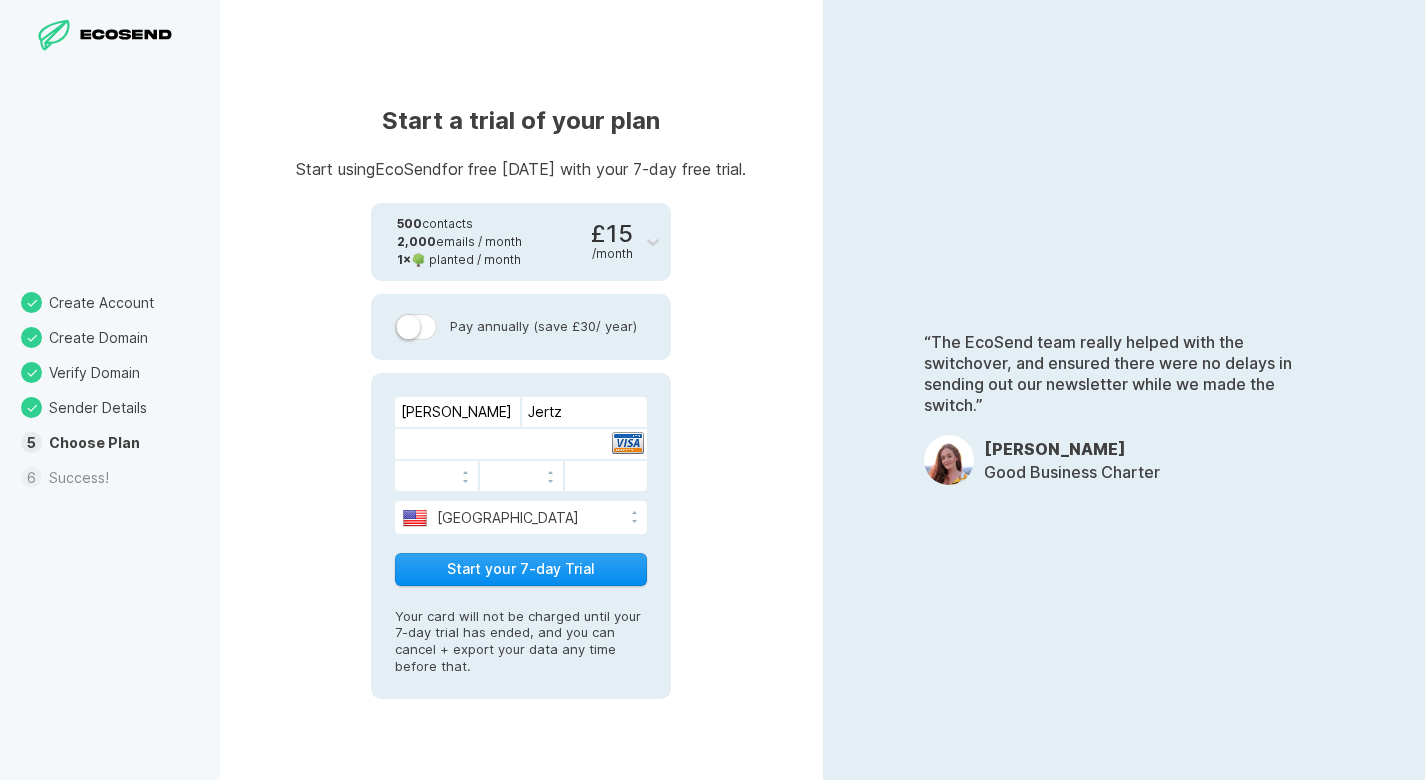 click on "Start your 7-day Trial" at bounding box center (521, 569) 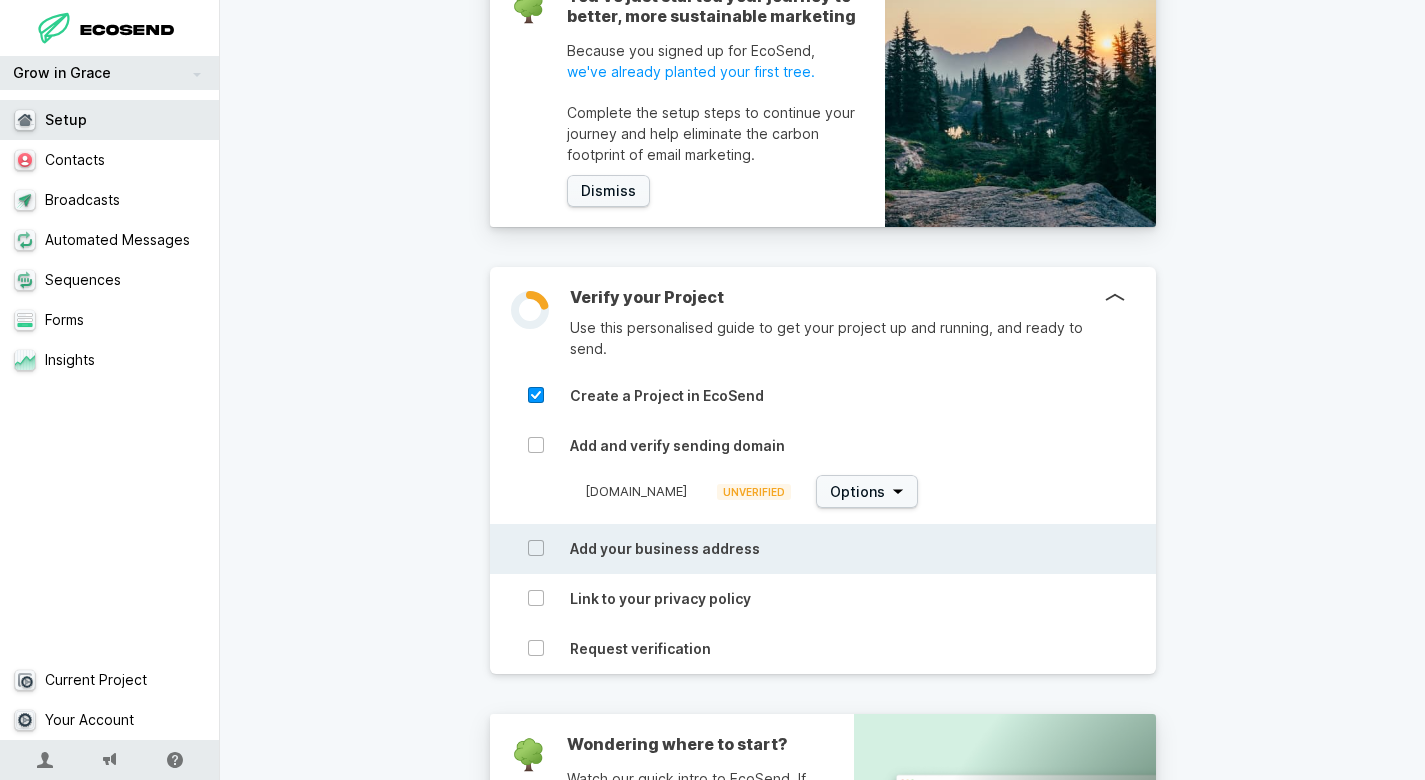 scroll, scrollTop: 393, scrollLeft: 0, axis: vertical 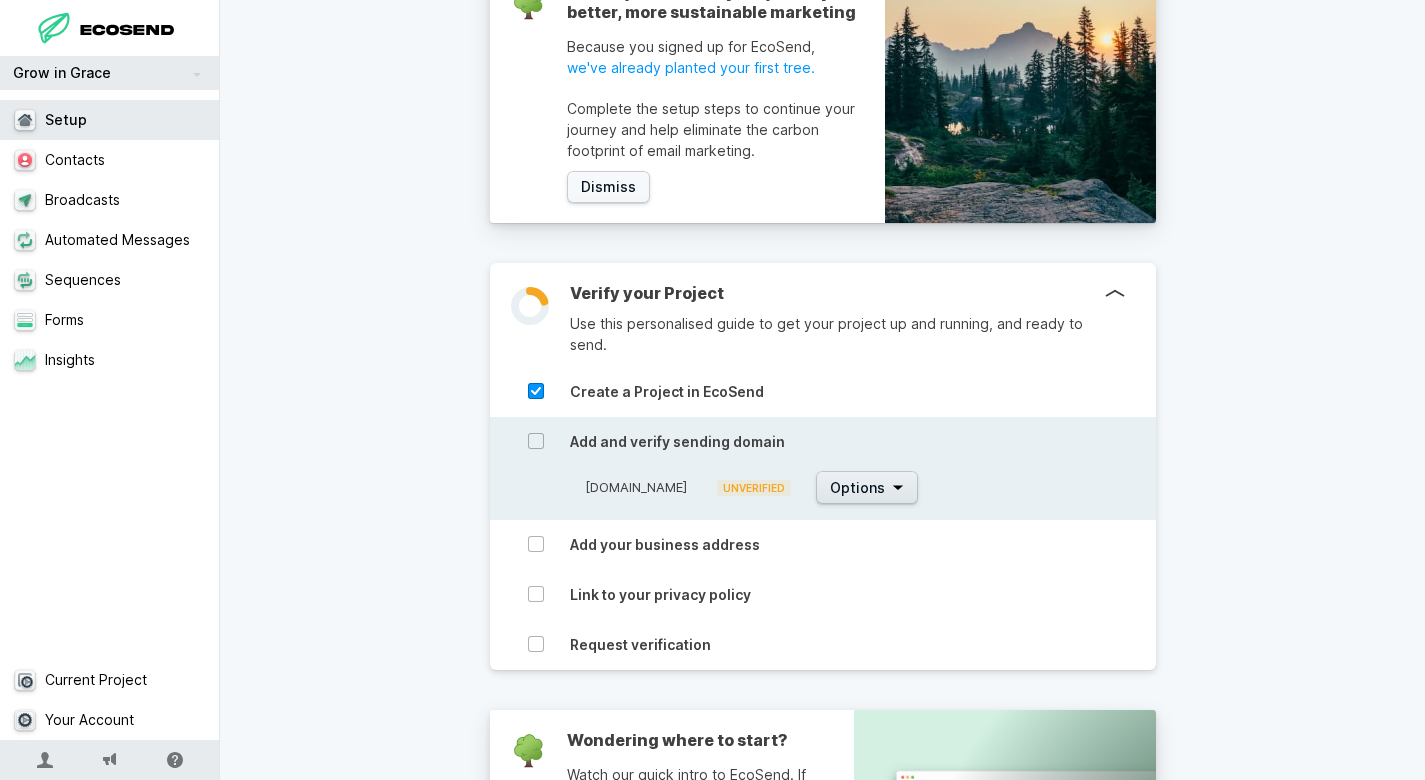click on "Options" at bounding box center [857, 488] 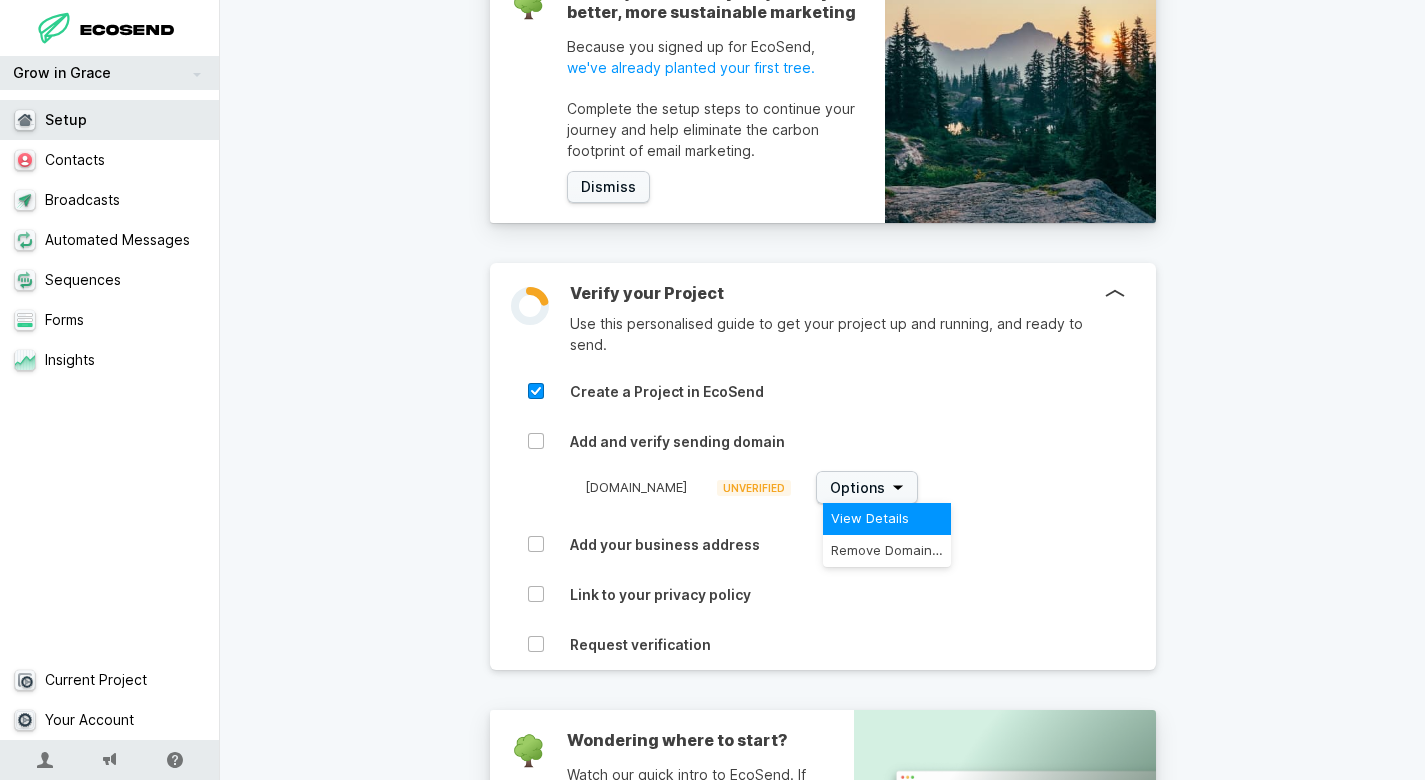 click on "View Details" at bounding box center [887, 519] 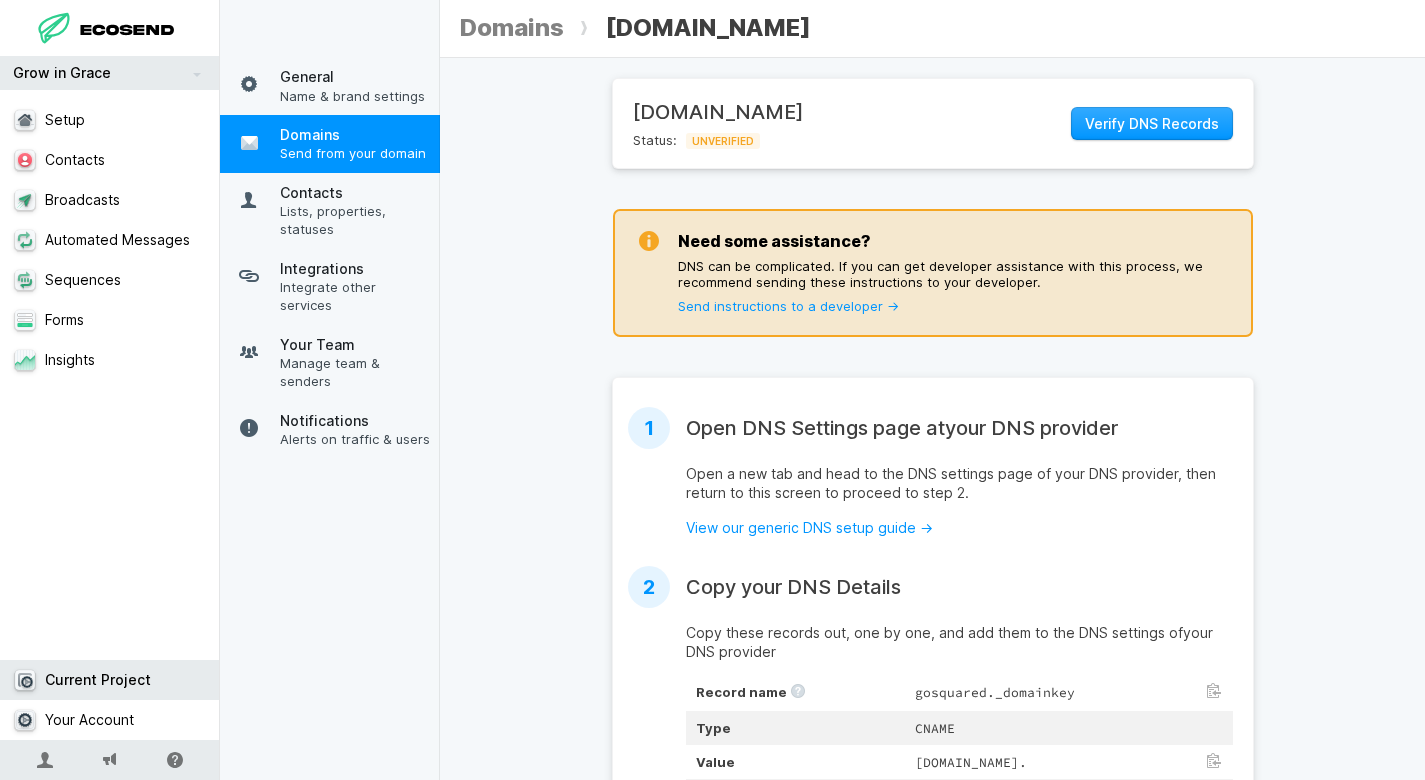 scroll, scrollTop: 0, scrollLeft: 0, axis: both 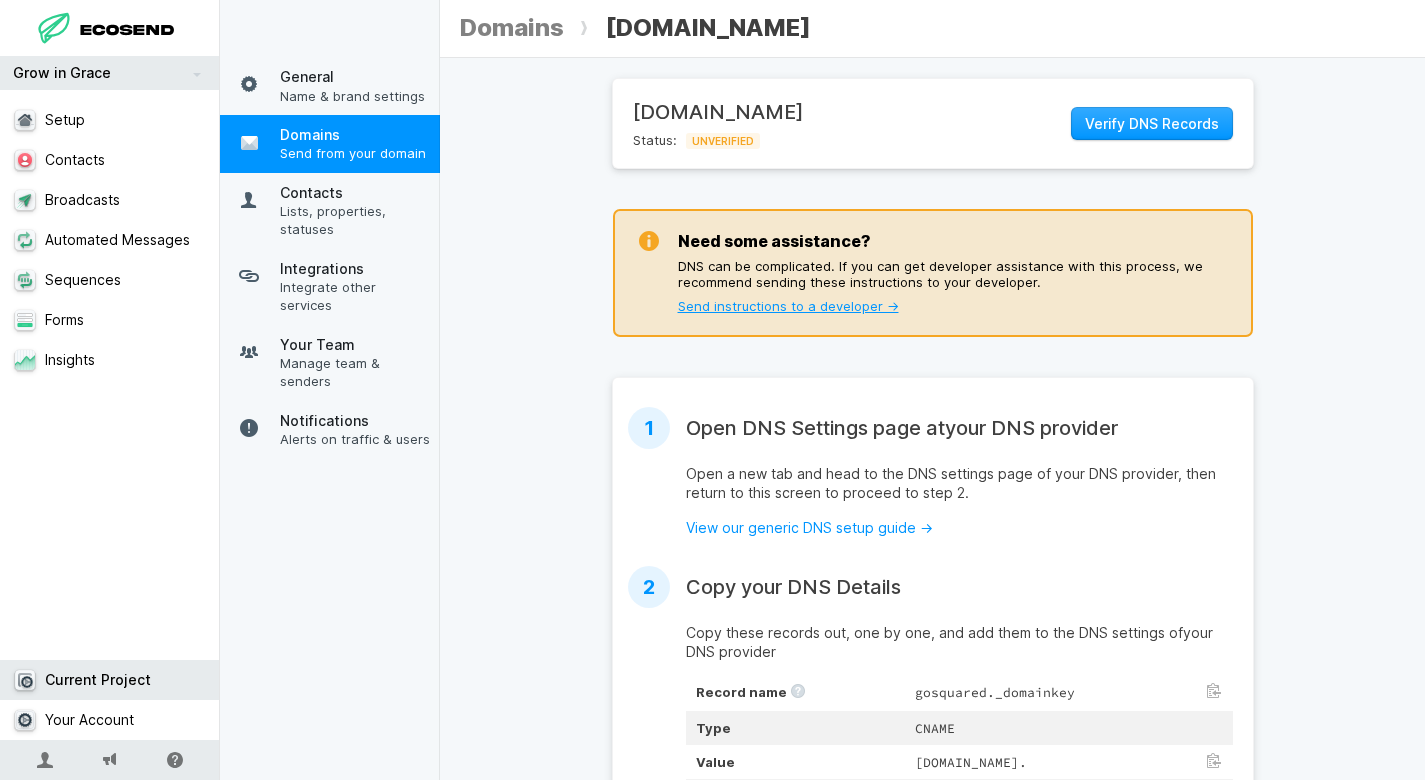 click on "Send instructions to a developer →" at bounding box center (788, 306) 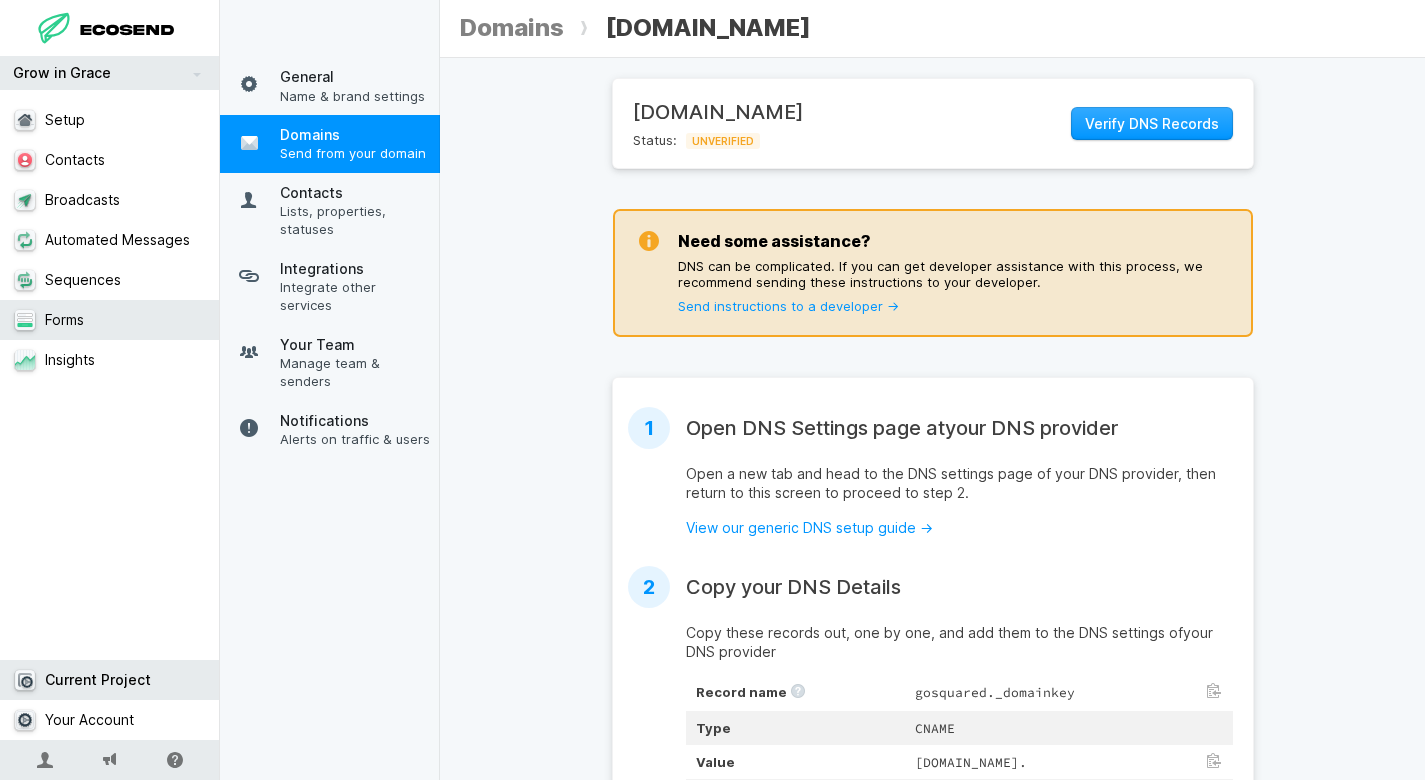 click on "Forms" at bounding box center [110, 320] 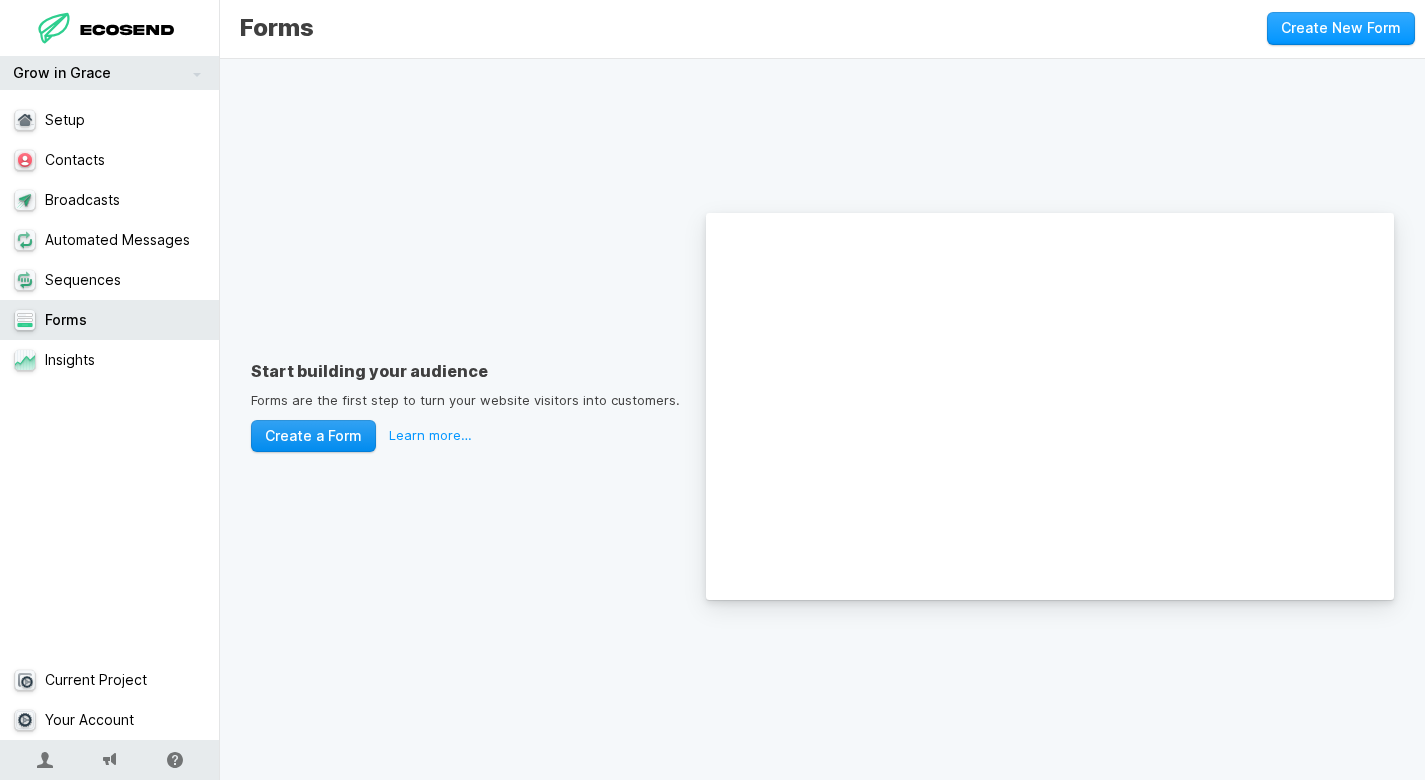 click on "Create a Form" at bounding box center (313, 436) 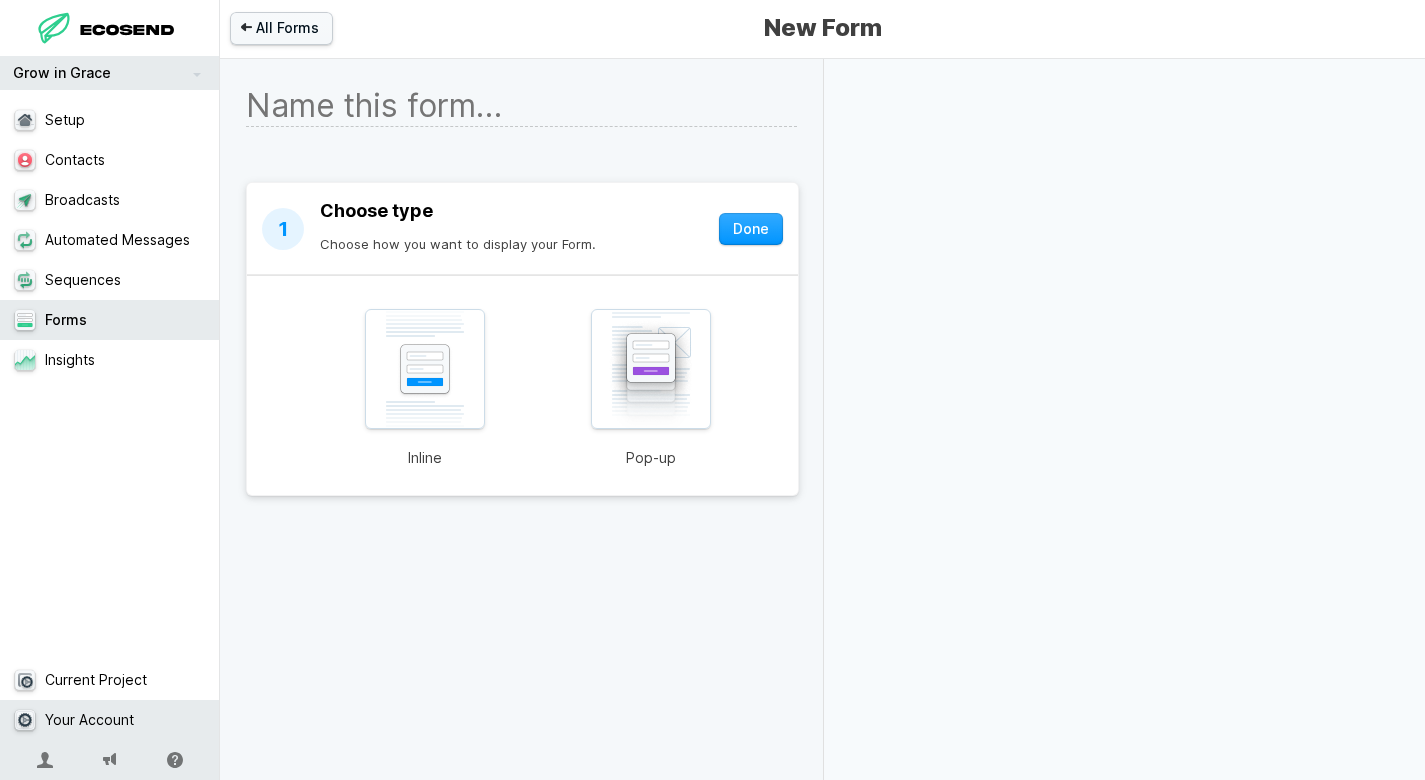 click on "Your Account" at bounding box center [110, 720] 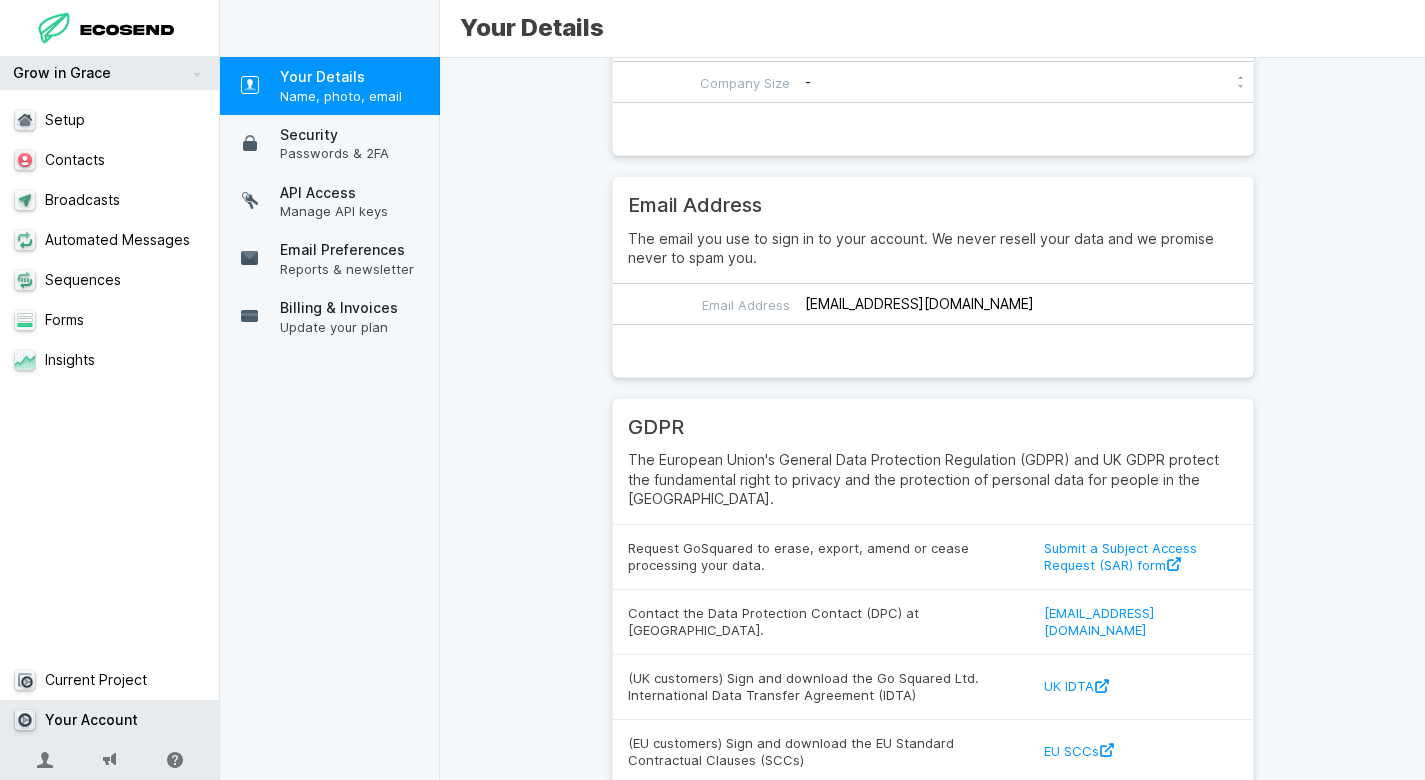 scroll, scrollTop: 341, scrollLeft: 0, axis: vertical 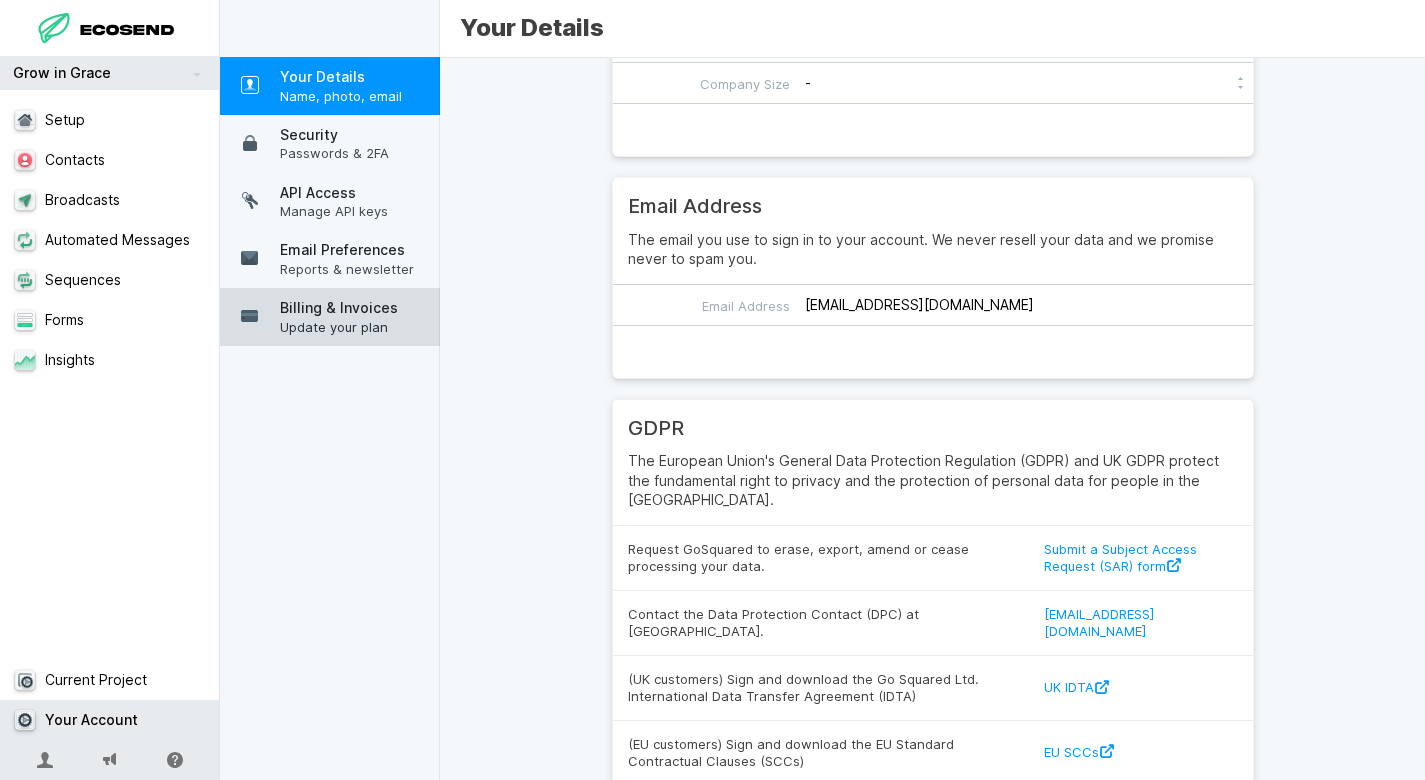 click on "Update your plan" at bounding box center [355, 327] 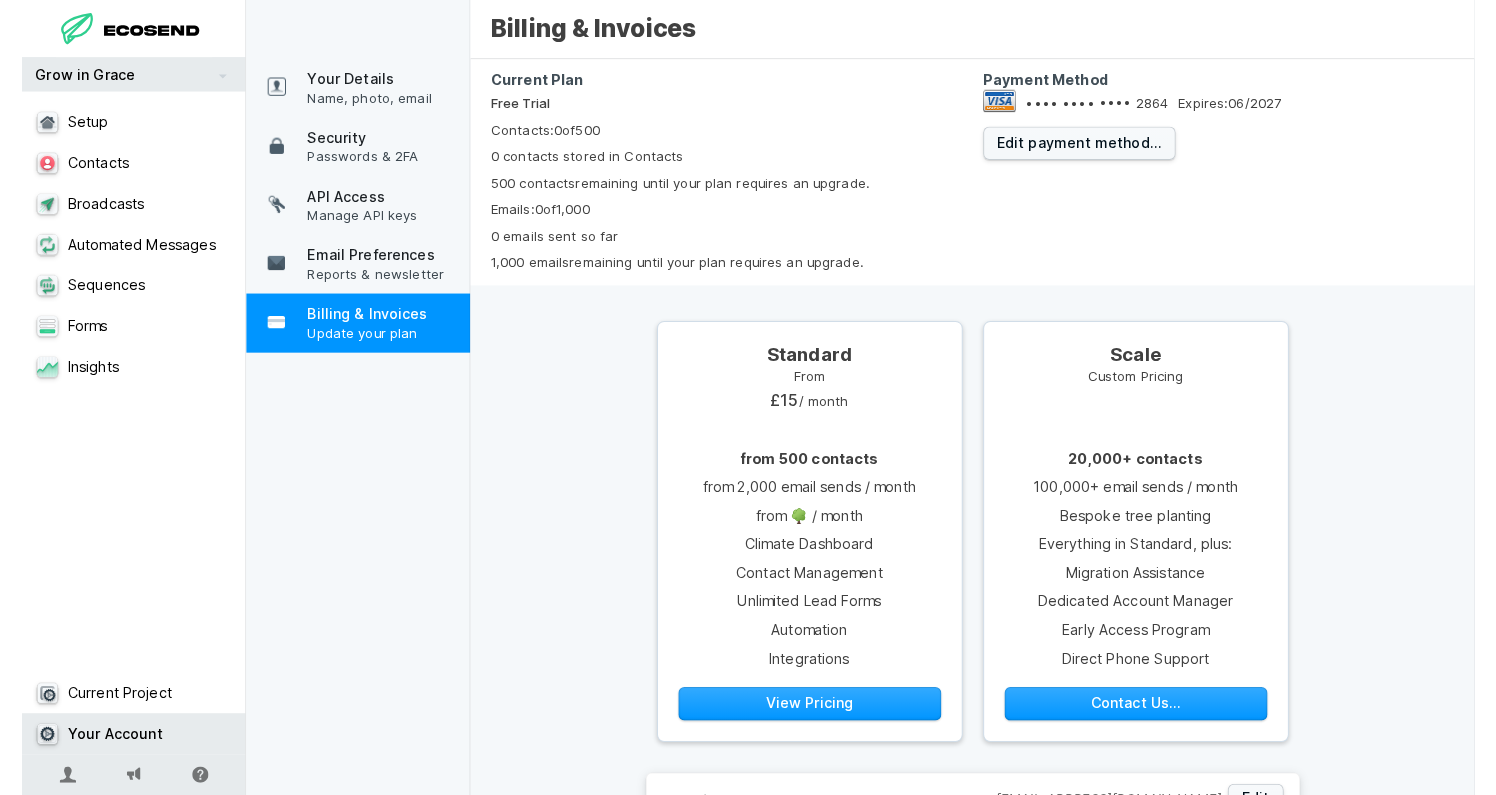 scroll, scrollTop: 0, scrollLeft: 0, axis: both 